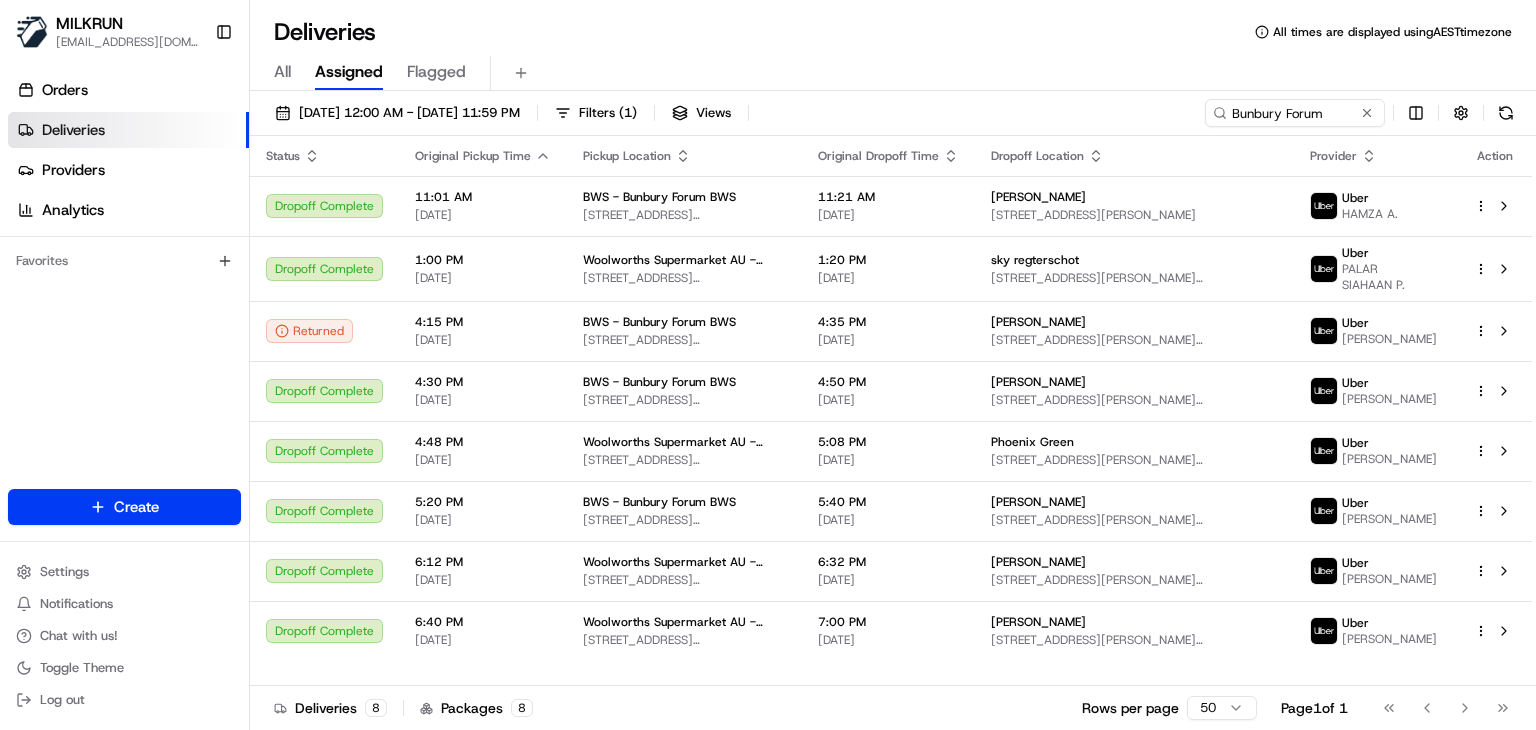 click on "Bunbury Forum" at bounding box center (1295, 113) 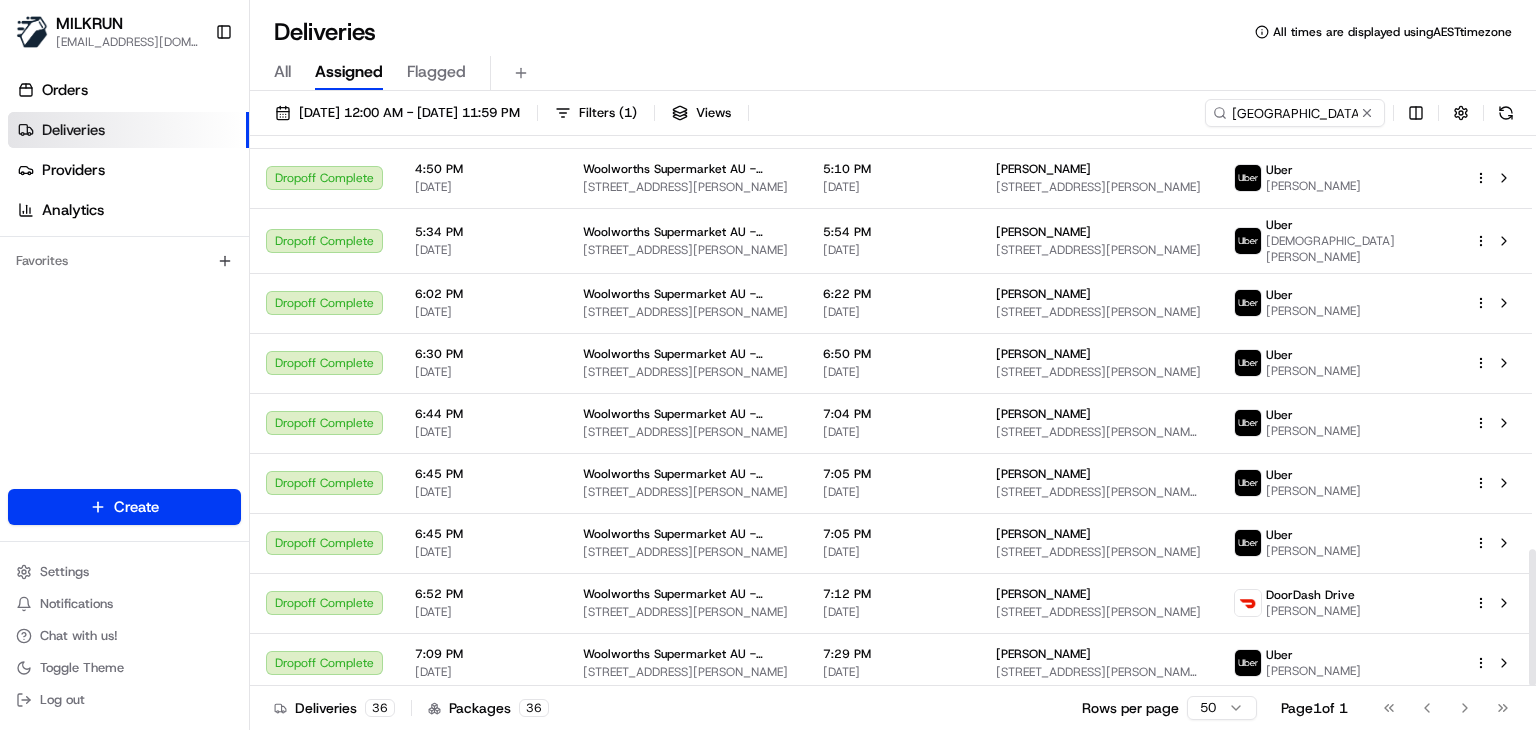 scroll, scrollTop: 1664, scrollLeft: 0, axis: vertical 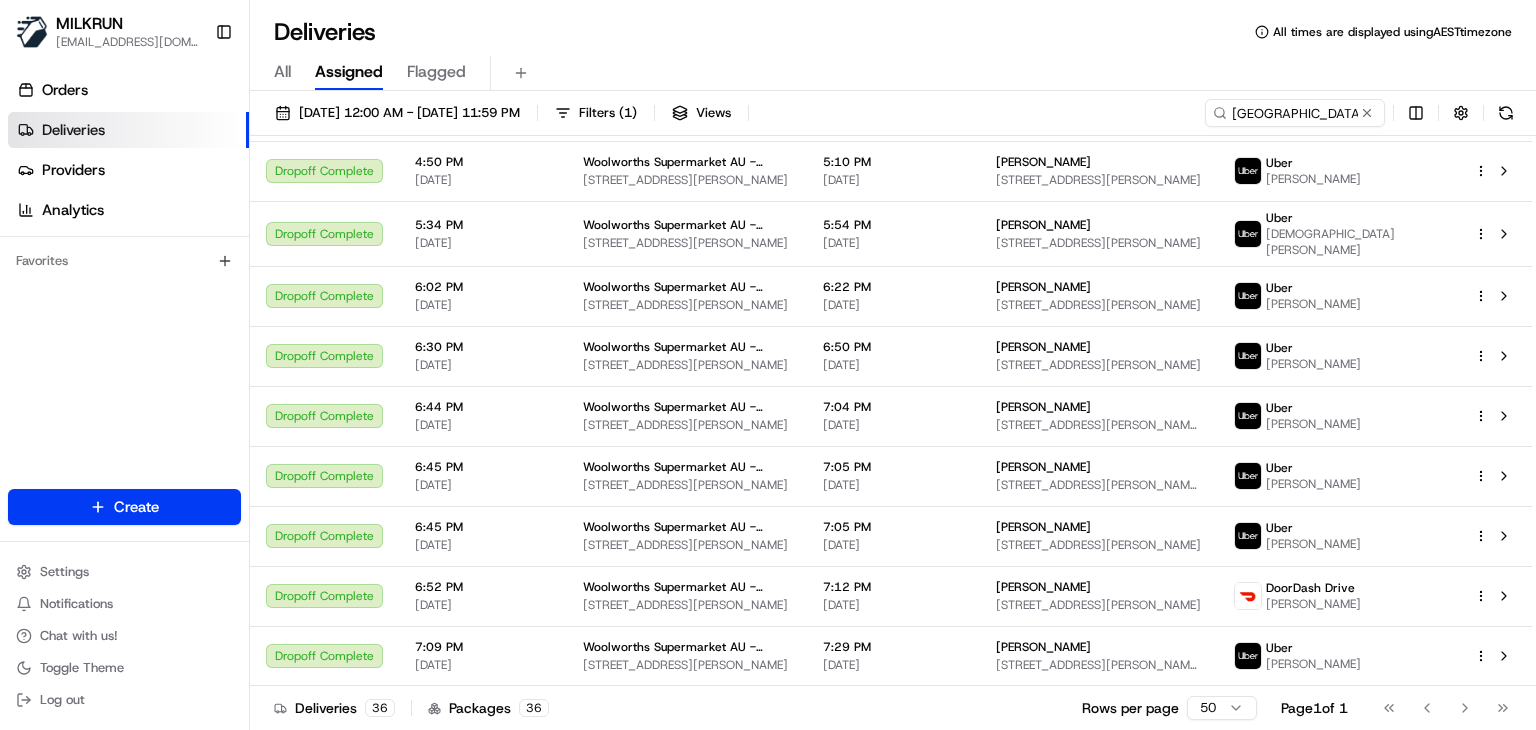 click on "Go to first page Go to previous page Go to next page Go to last page" at bounding box center (1446, 708) 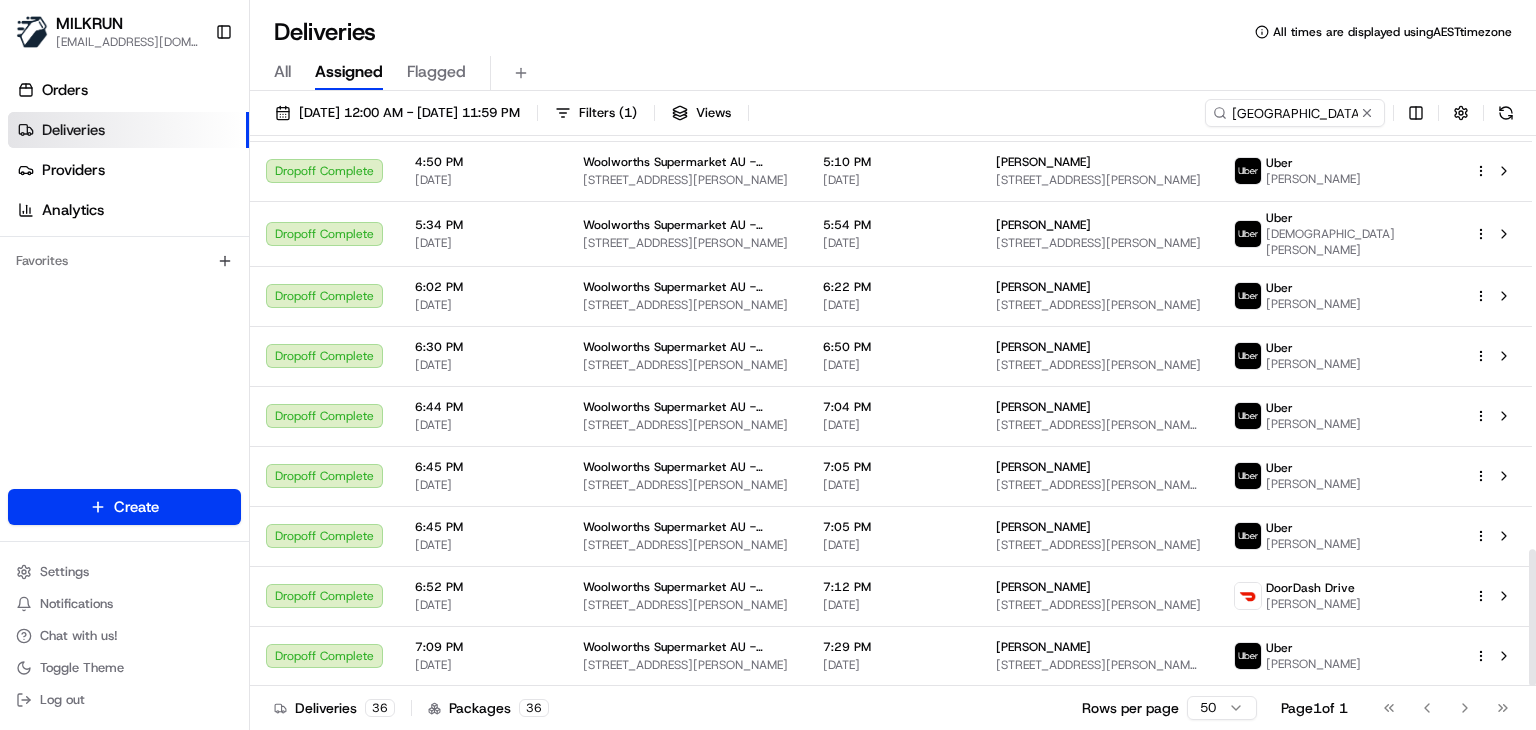 click on "Deliveries 36 Packages 36 Rows per page 50 Page  1  of   1 Go to first page Go to previous page Go to next page Go to last page" at bounding box center [893, 707] 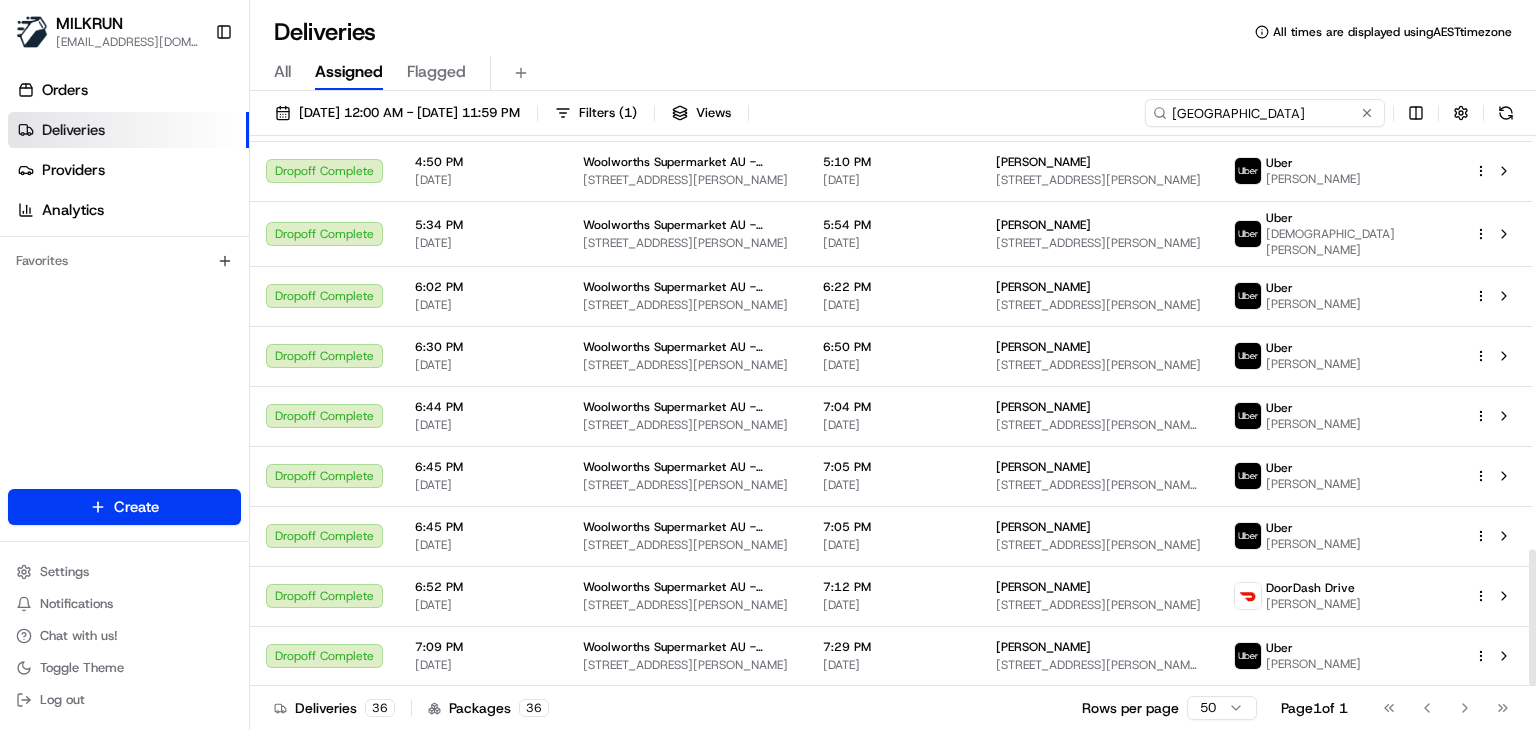 click on "Point Cook Town Centre" at bounding box center [1265, 113] 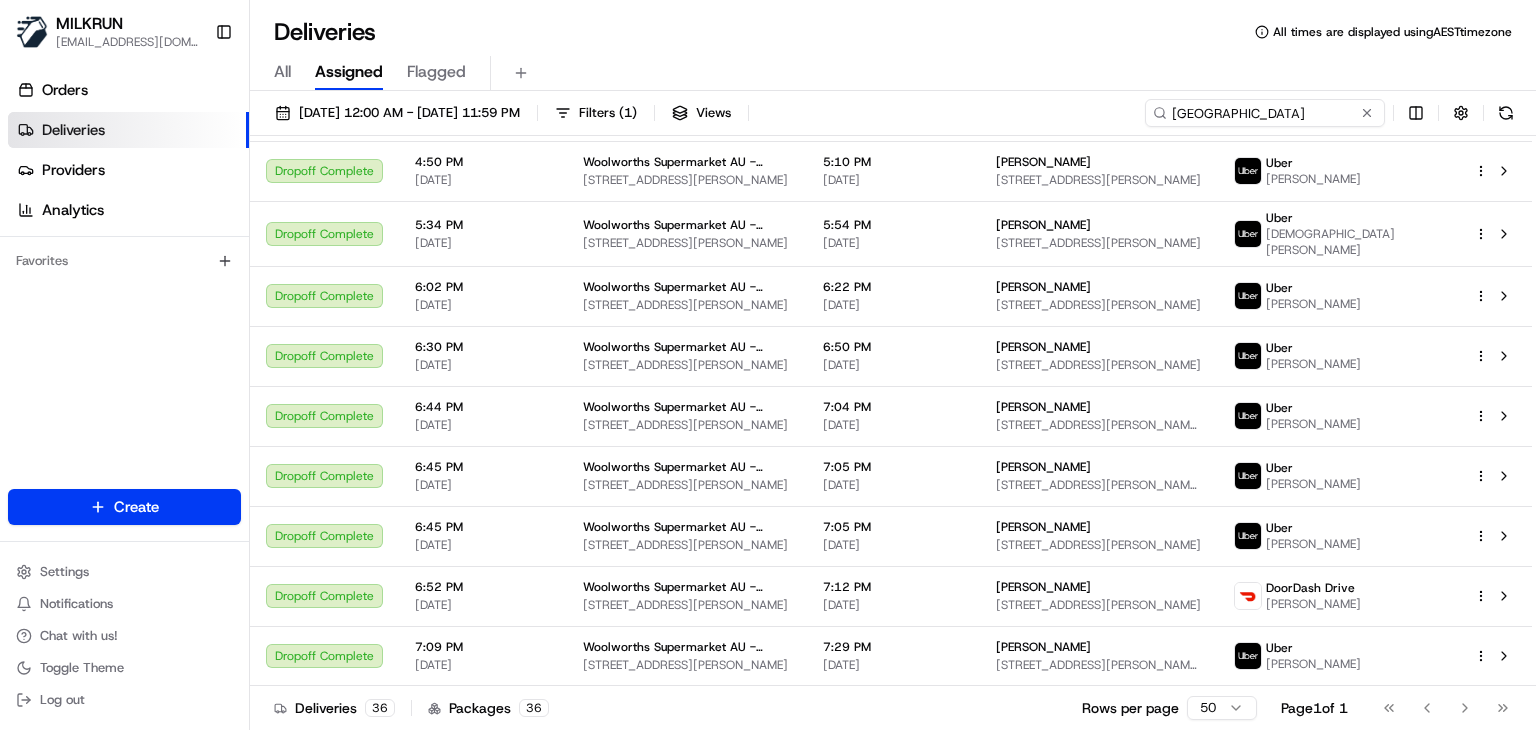 click on "Point Cook Town Centre" at bounding box center (1265, 113) 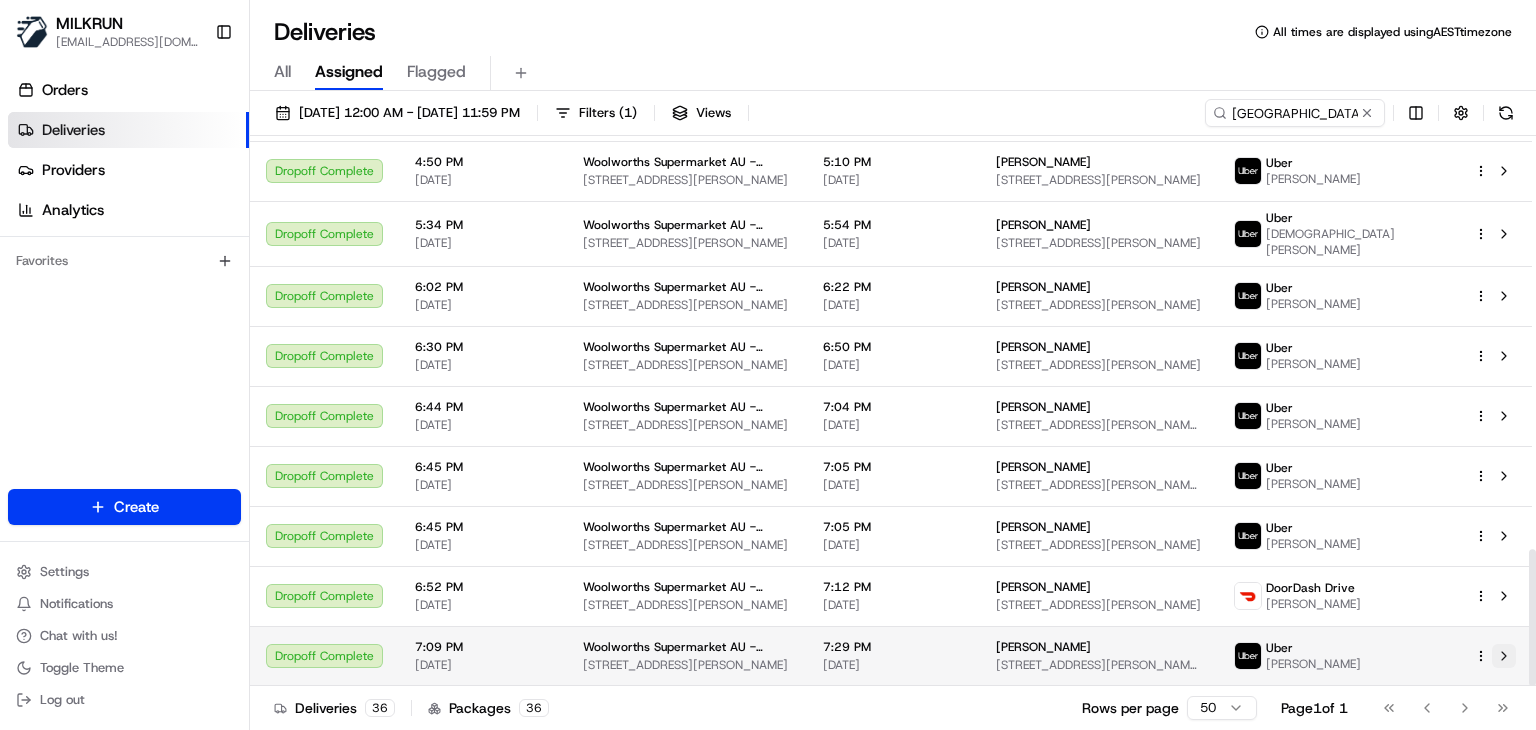 click at bounding box center [1504, 656] 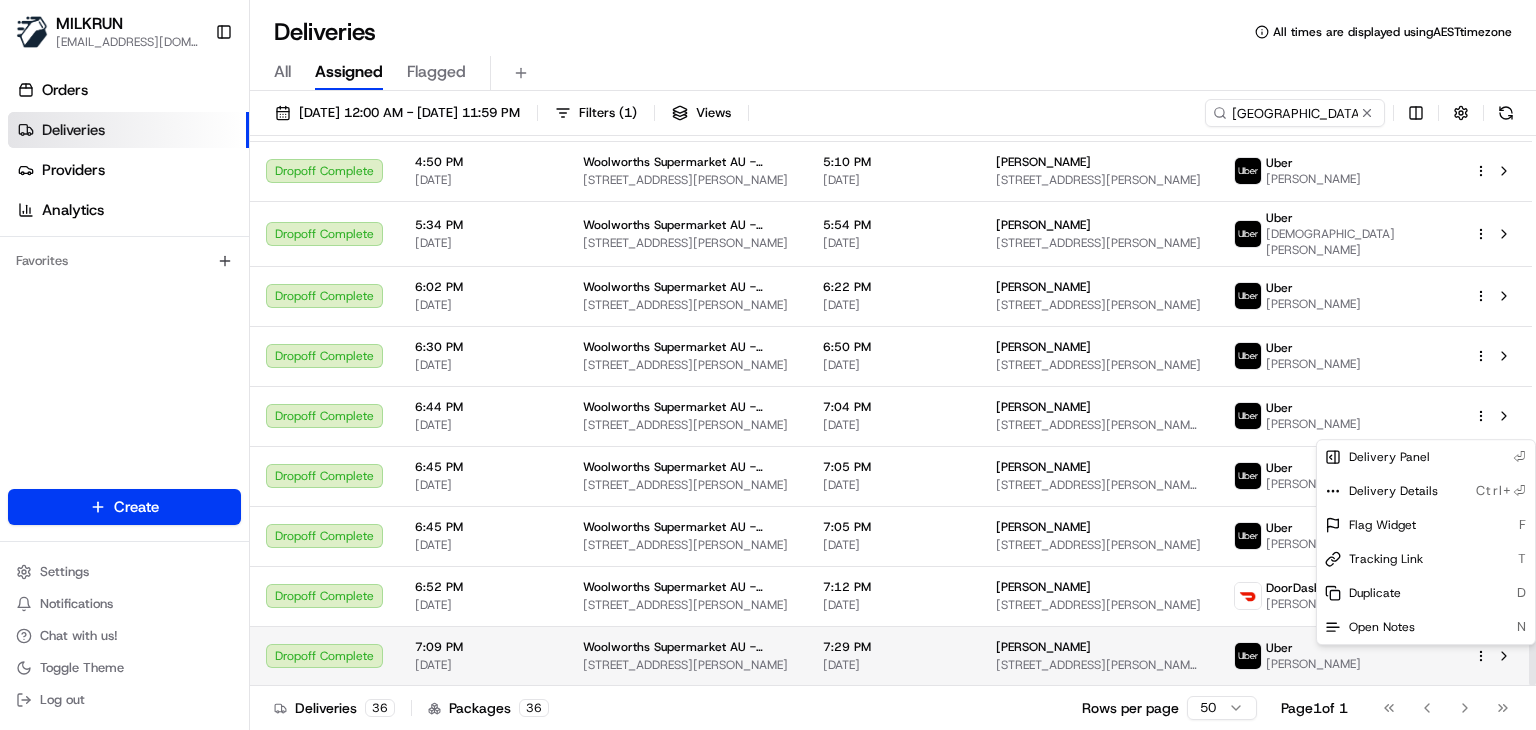 click on "MILKRUN ssubedi2@woolworths.com.au Toggle Sidebar Orders Deliveries Providers Analytics Favorites Main Menu Members & Organization Organization Users Roles Preferences Customization Tracking Orchestration Automations Locations Pickup Locations Dropoff Locations AI Support Call Agent Billing Billing Refund Requests Integrations Notification Triggers Webhooks API Keys Request Logs Create Settings Notifications Chat with us! Toggle Theme Log out Deliveries All times are displayed using  AEST  timezone All Assigned Flagged 16/07/2025 12:00 AM - 16/07/2025 11:59 PM Filters ( 1 ) Views Point Cook Town Centre Status Original Pickup Time Pickup Location Original Dropoff Time Dropoff Location Provider Action Dropoff Complete 8:25 AM 16/07/2025 Woolworths Supermarket AU - Point Cook Town Centre 1 Main St, Point Cook, VIC 3030, AU 8:45 AM 16/07/2025 Neha Sharma 22 Aegean Link, Point Cook, VIC 3030, AU Uber WARANON B. Dropoff Complete 8:36 AM 16/07/2025 Woolworths Supermarket AU - Point Cook Town Centre 1" at bounding box center (768, 365) 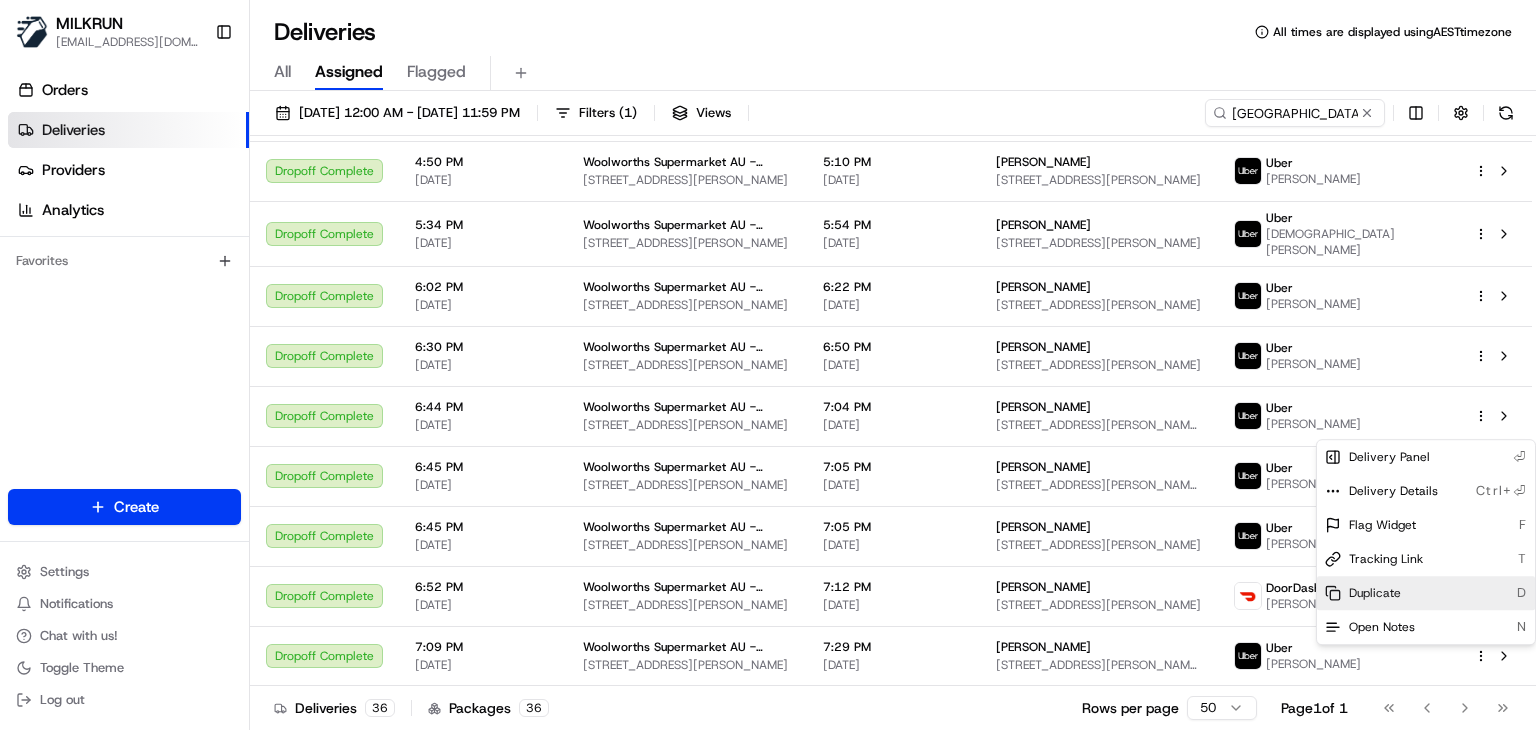 click on "Duplicate" at bounding box center [1375, 593] 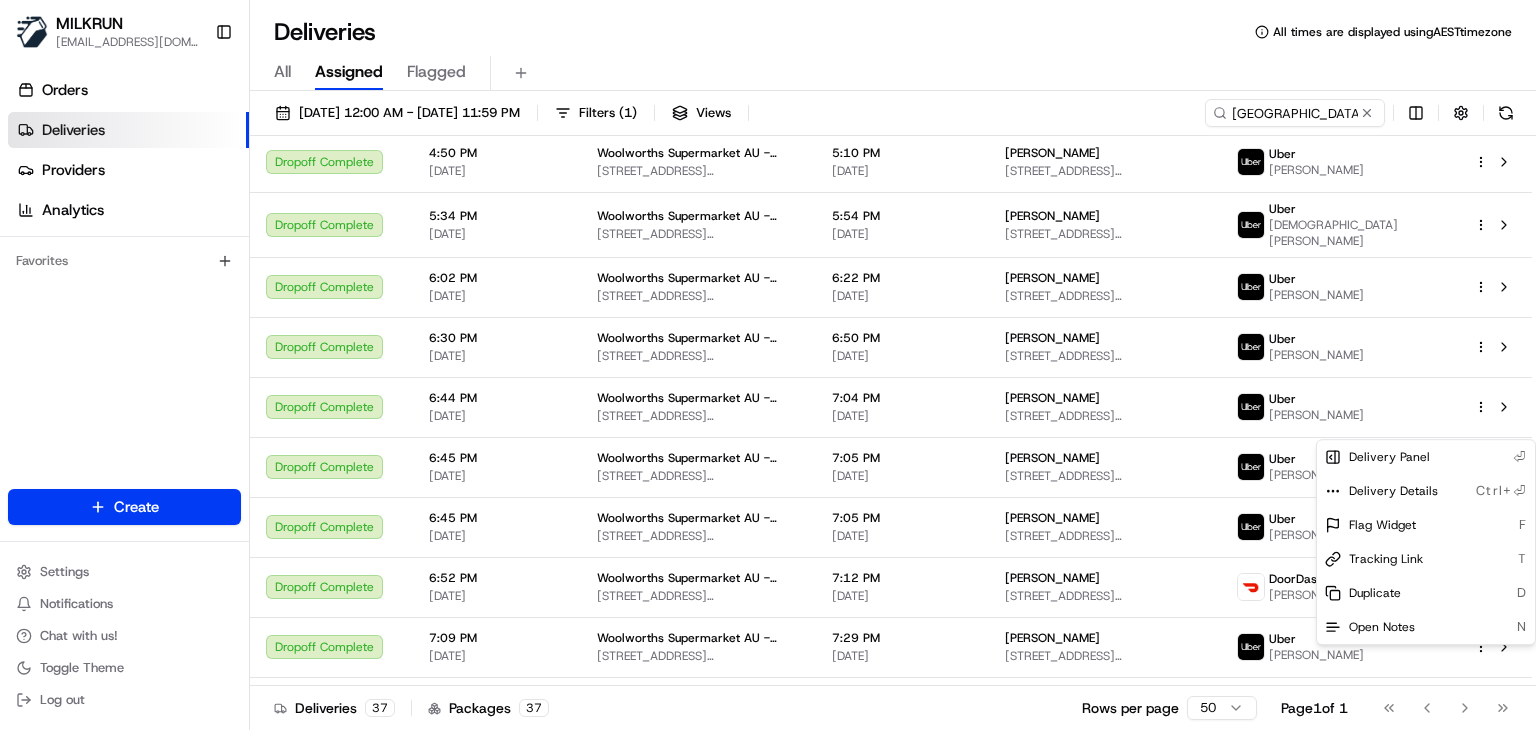click on "MILKRUN ssubedi2@woolworths.com.au Toggle Sidebar Orders Deliveries Providers Analytics Favorites Main Menu Members & Organization Organization Users Roles Preferences Customization Tracking Orchestration Automations Locations Pickup Locations Dropoff Locations AI Support Call Agent Billing Billing Refund Requests Integrations Notification Triggers Webhooks API Keys Request Logs Create Settings Notifications Chat with us! Toggle Theme Log out Deliveries All times are displayed using  AEST  timezone All Assigned Flagged 16/07/2025 12:00 AM - 16/07/2025 11:59 PM Filters ( 1 ) Views Point Cook Town Centre Status Original Pickup Time Pickup Location Original Dropoff Time Dropoff Location Provider Action Dropoff Complete 8:25 AM 16/07/2025 Woolworths Supermarket AU - Point Cook Town Centre 1 Main St, Point Cook, VIC 3030, AU 8:45 AM 16/07/2025 Neha Sharma 22 Aegean Link, Point Cook, VIC 3030, AU Uber WARANON B. Dropoff Complete 8:36 AM 16/07/2025 Woolworths Supermarket AU - Point Cook Town Centre 1" at bounding box center (768, 365) 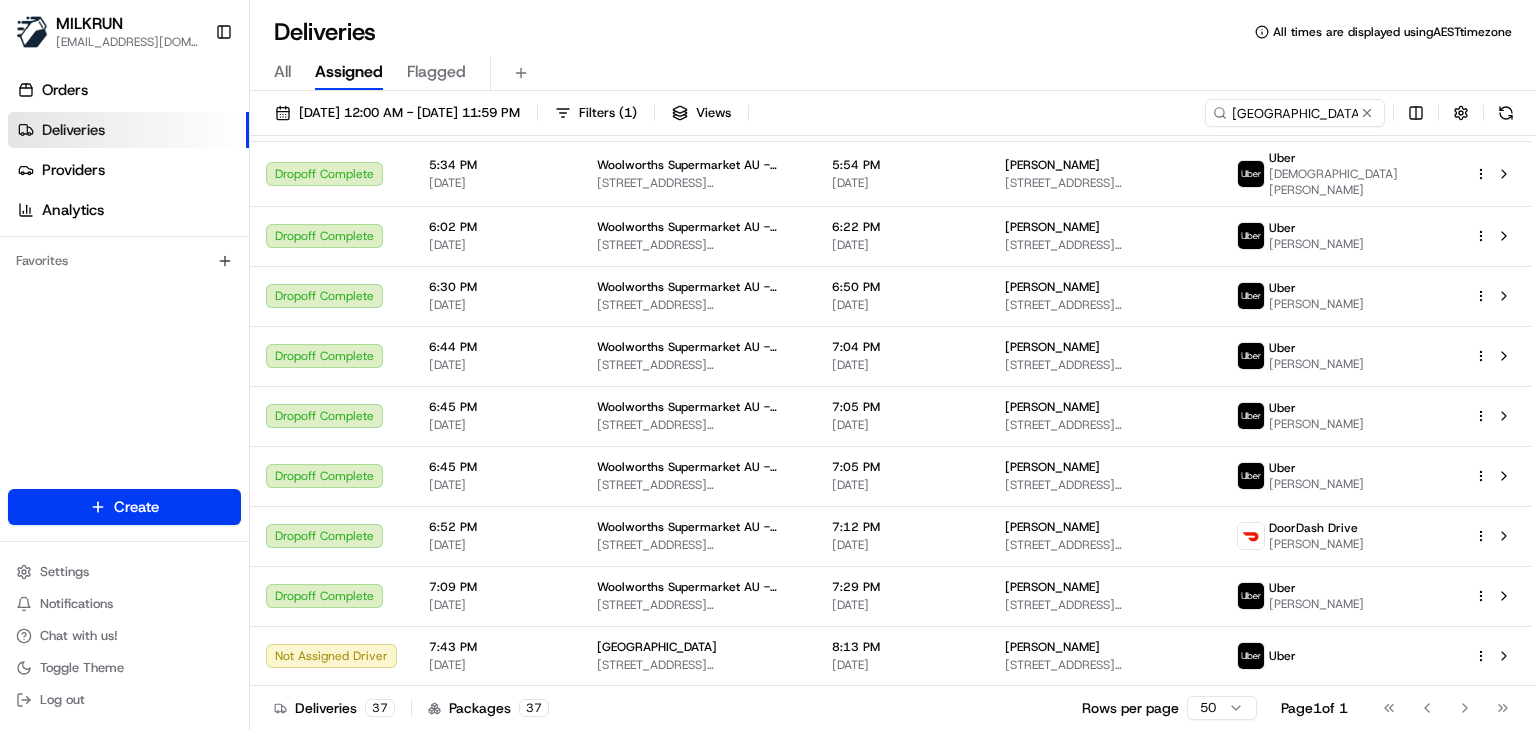 scroll, scrollTop: 1724, scrollLeft: 0, axis: vertical 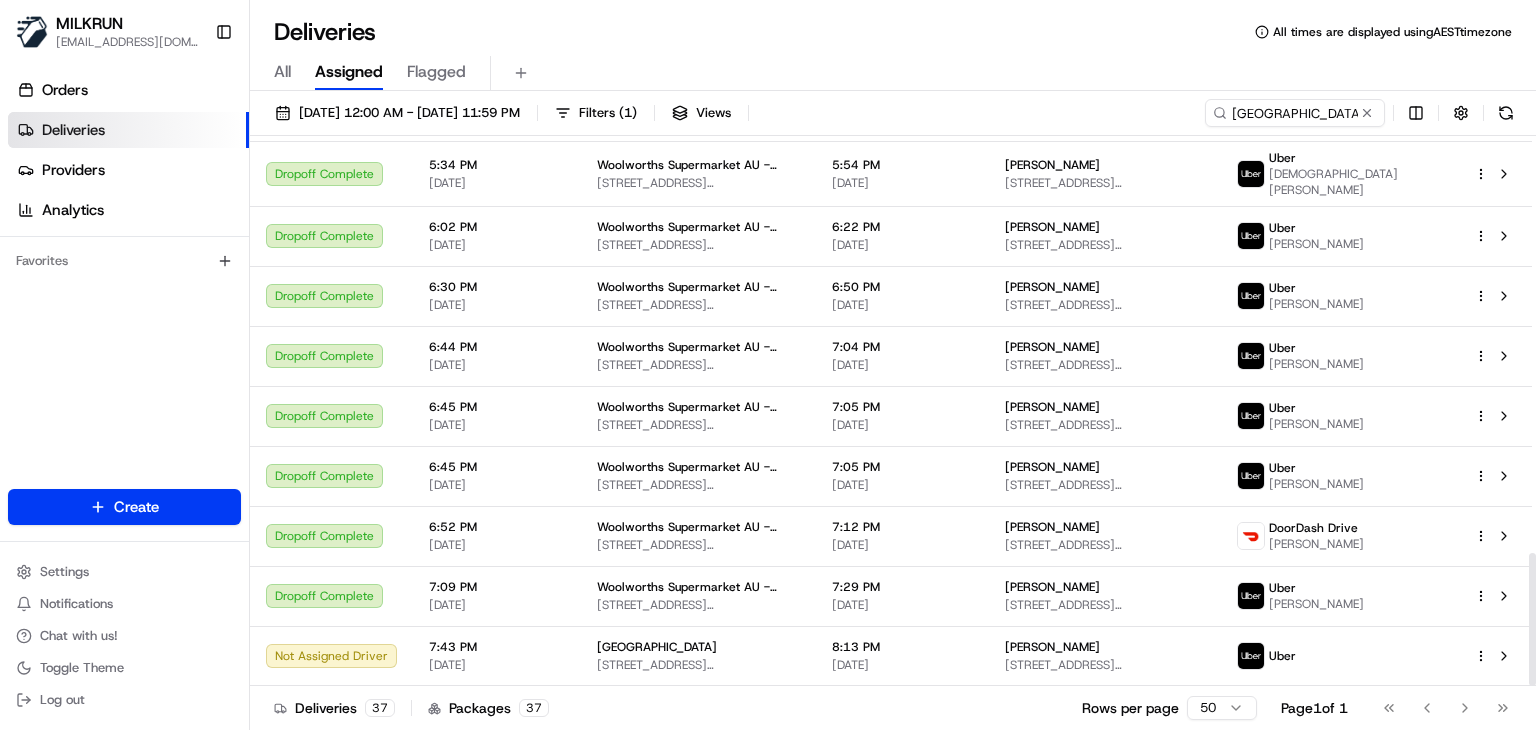 click on "All Assigned Flagged" at bounding box center [893, 73] 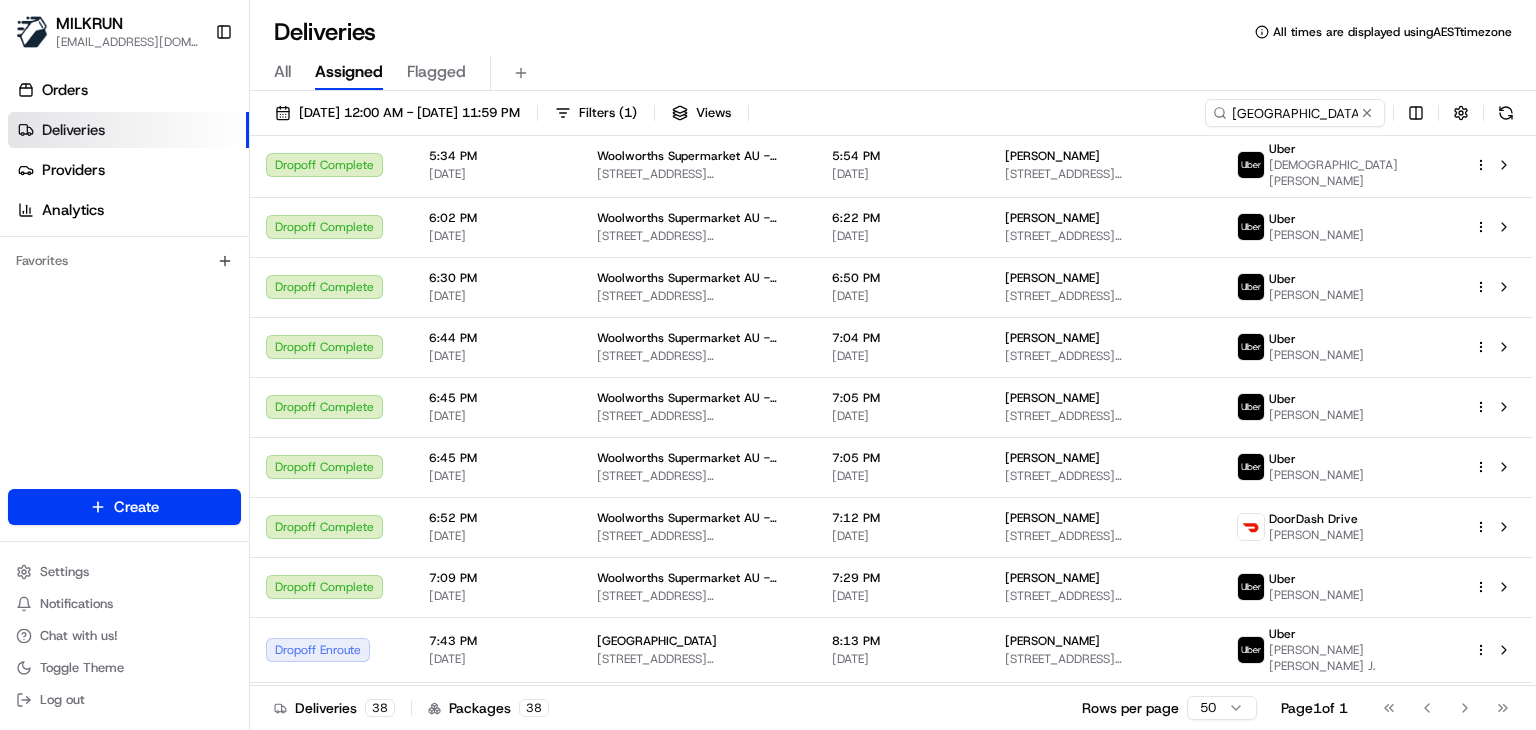 click on "Deliveries All times are displayed using  AEST  timezone" at bounding box center [893, 32] 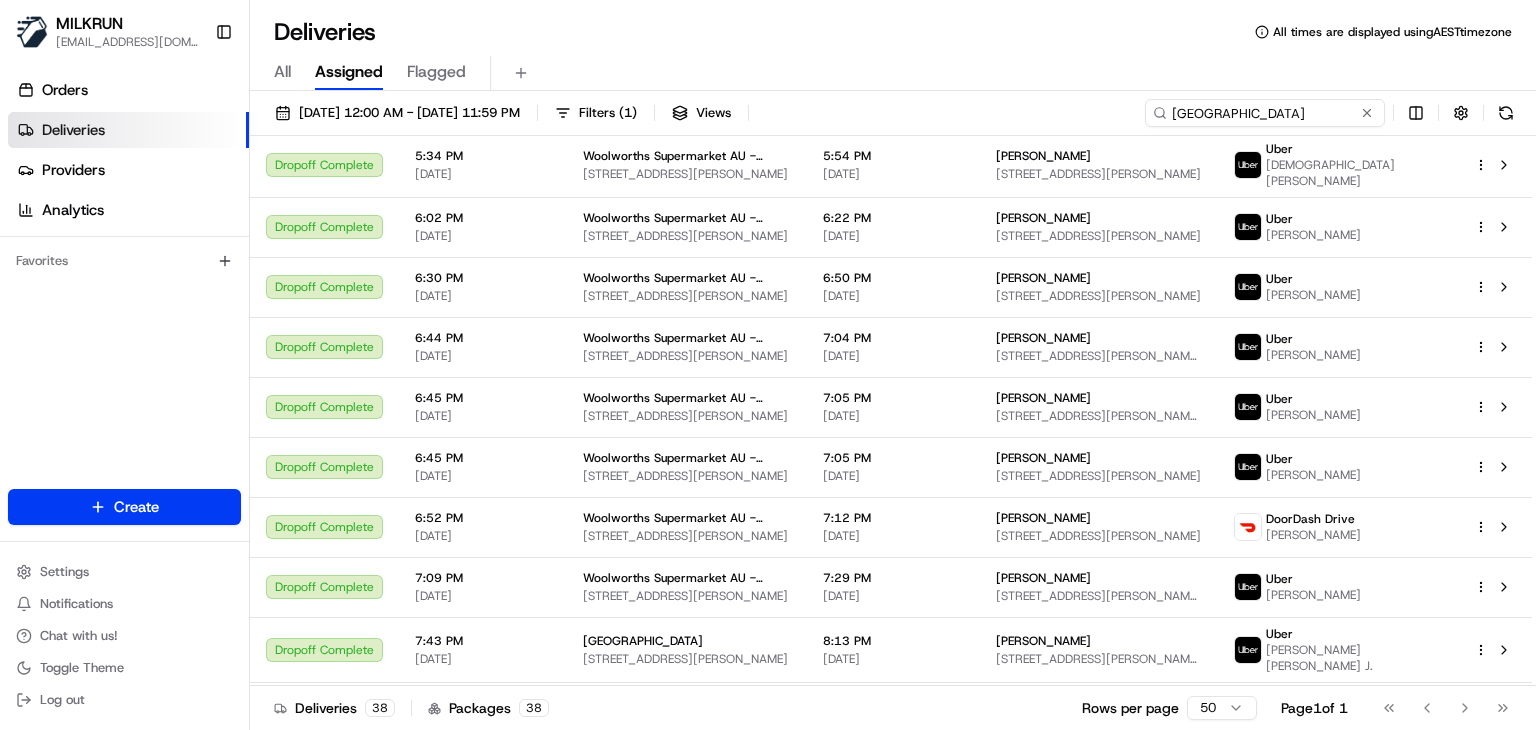 click on "Point Cook Town Centre" at bounding box center [1265, 113] 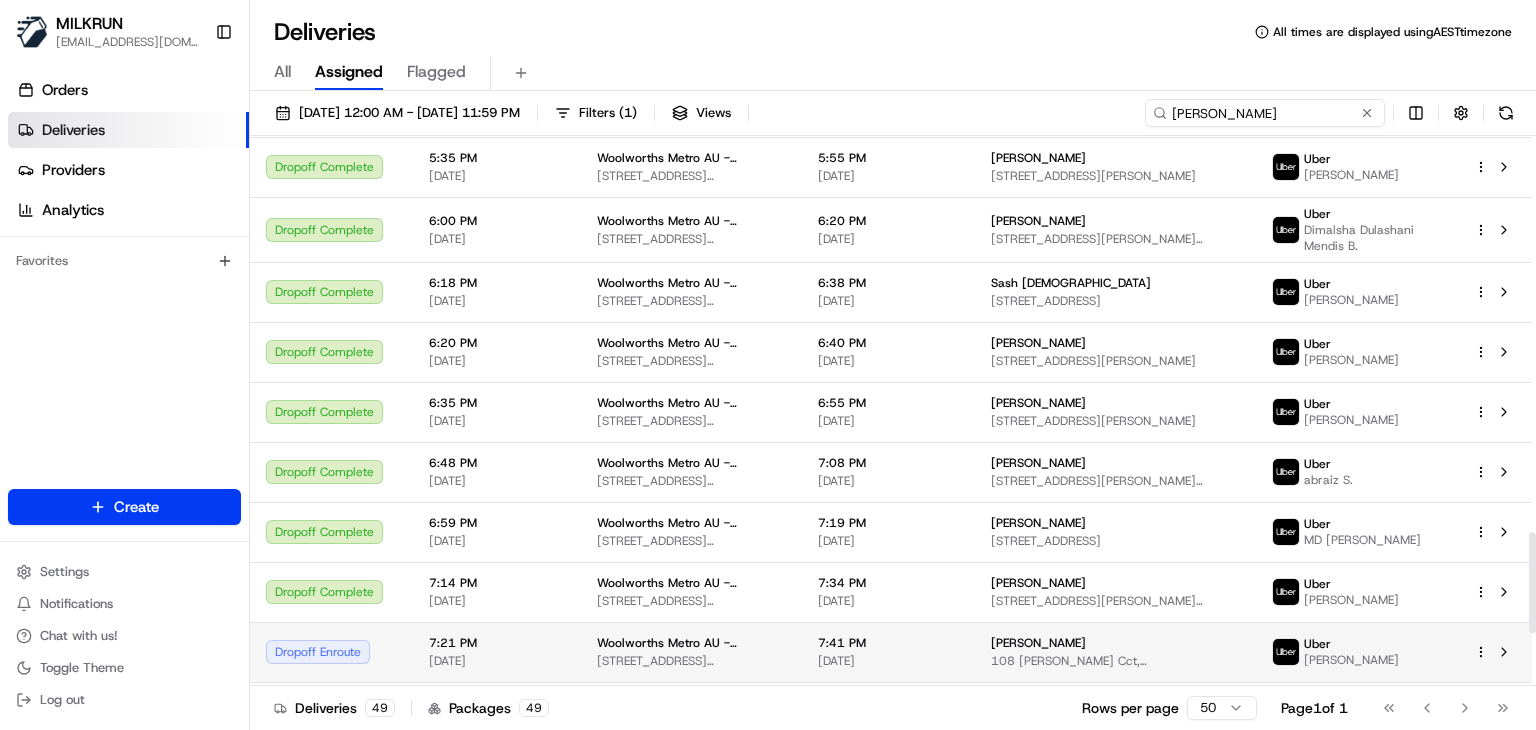 scroll, scrollTop: 2380, scrollLeft: 0, axis: vertical 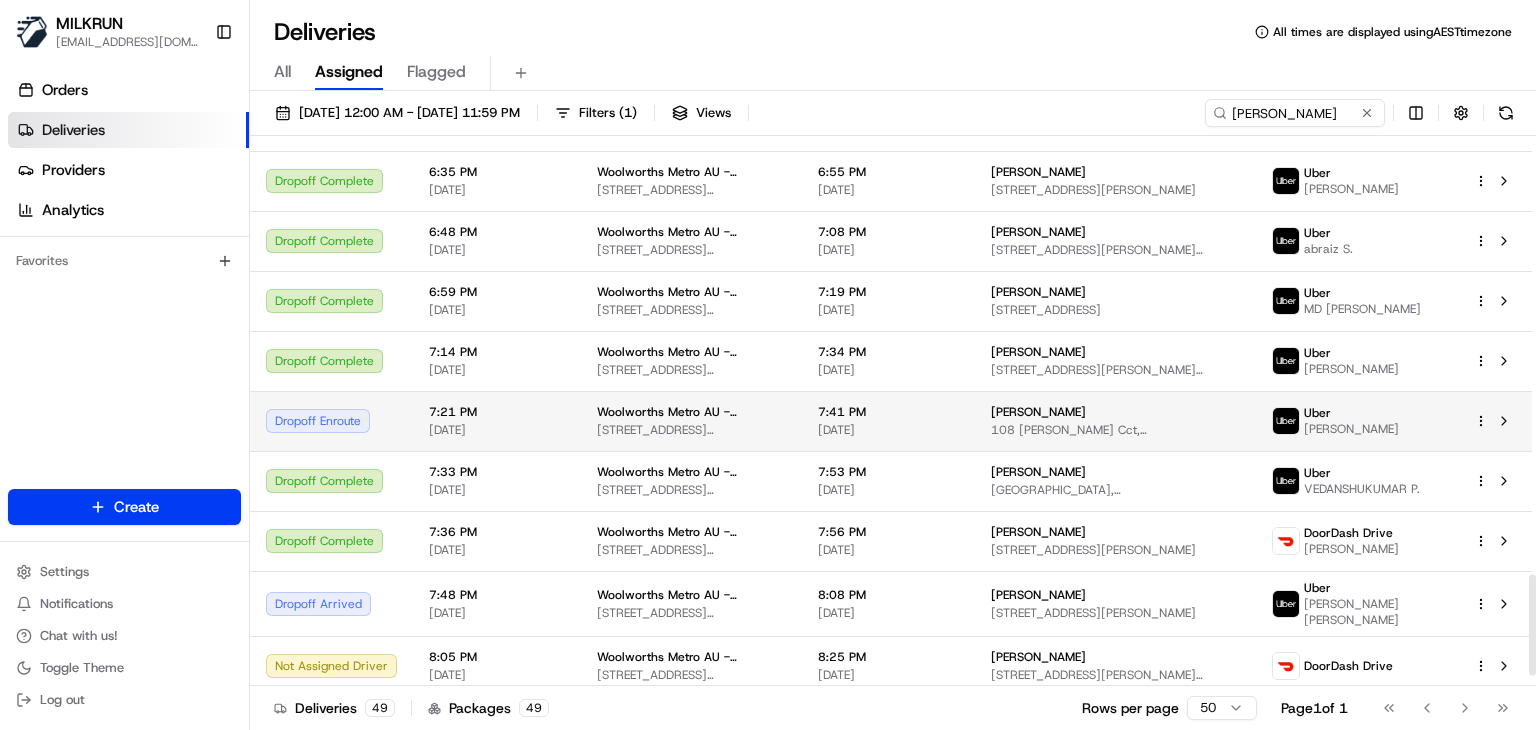 drag, startPoint x: 1097, startPoint y: 404, endPoint x: 996, endPoint y: 393, distance: 101.597244 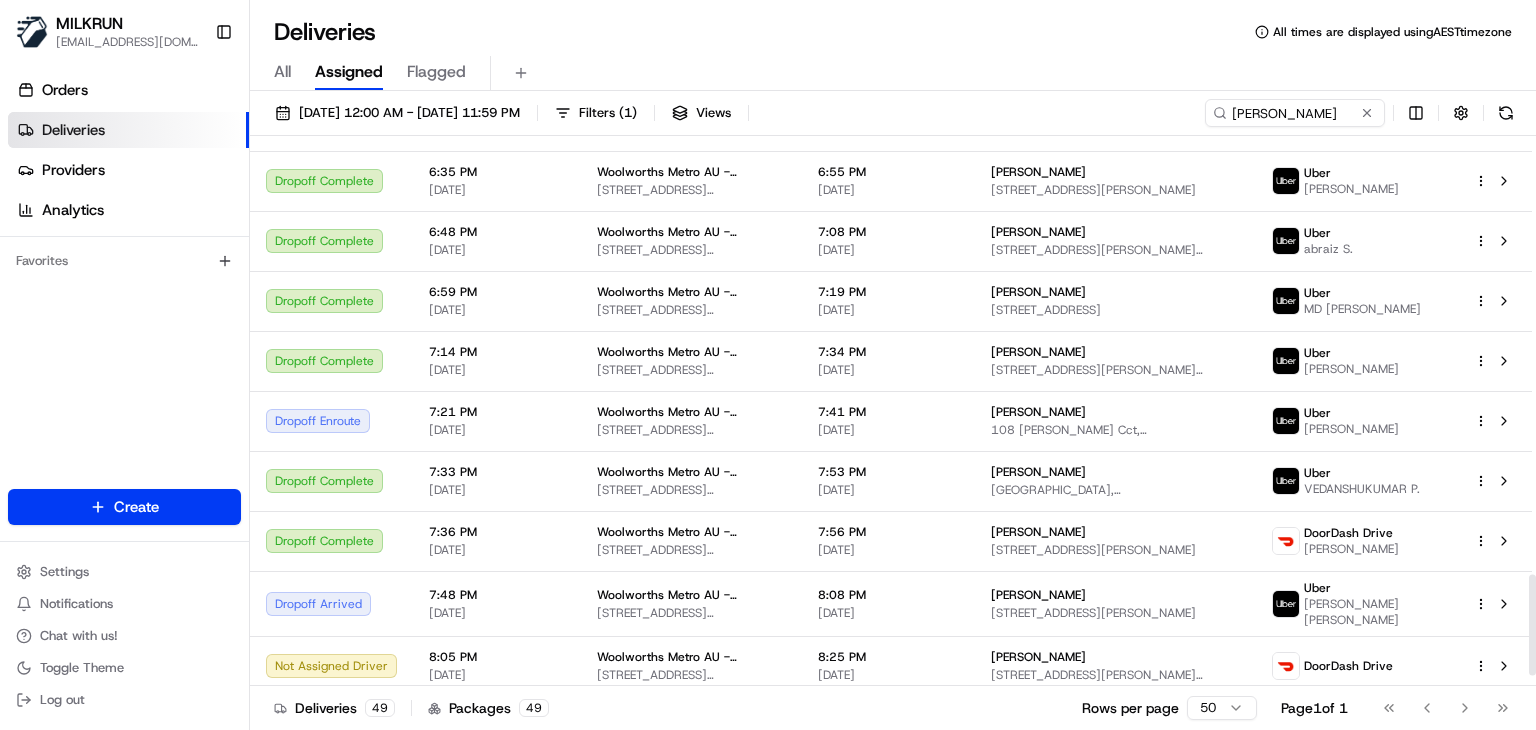 click on "All Assigned Flagged" at bounding box center (893, 69) 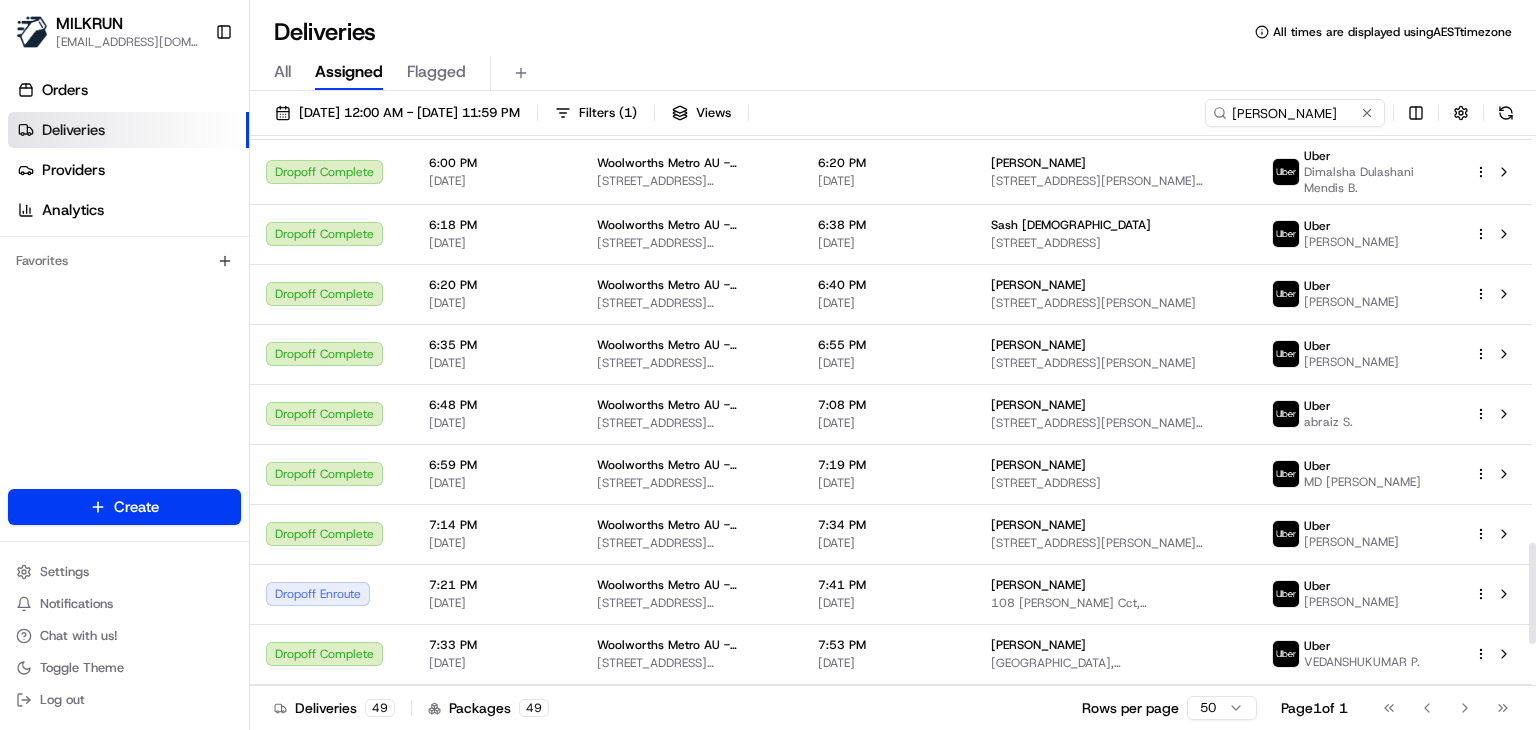 scroll, scrollTop: 2435, scrollLeft: 0, axis: vertical 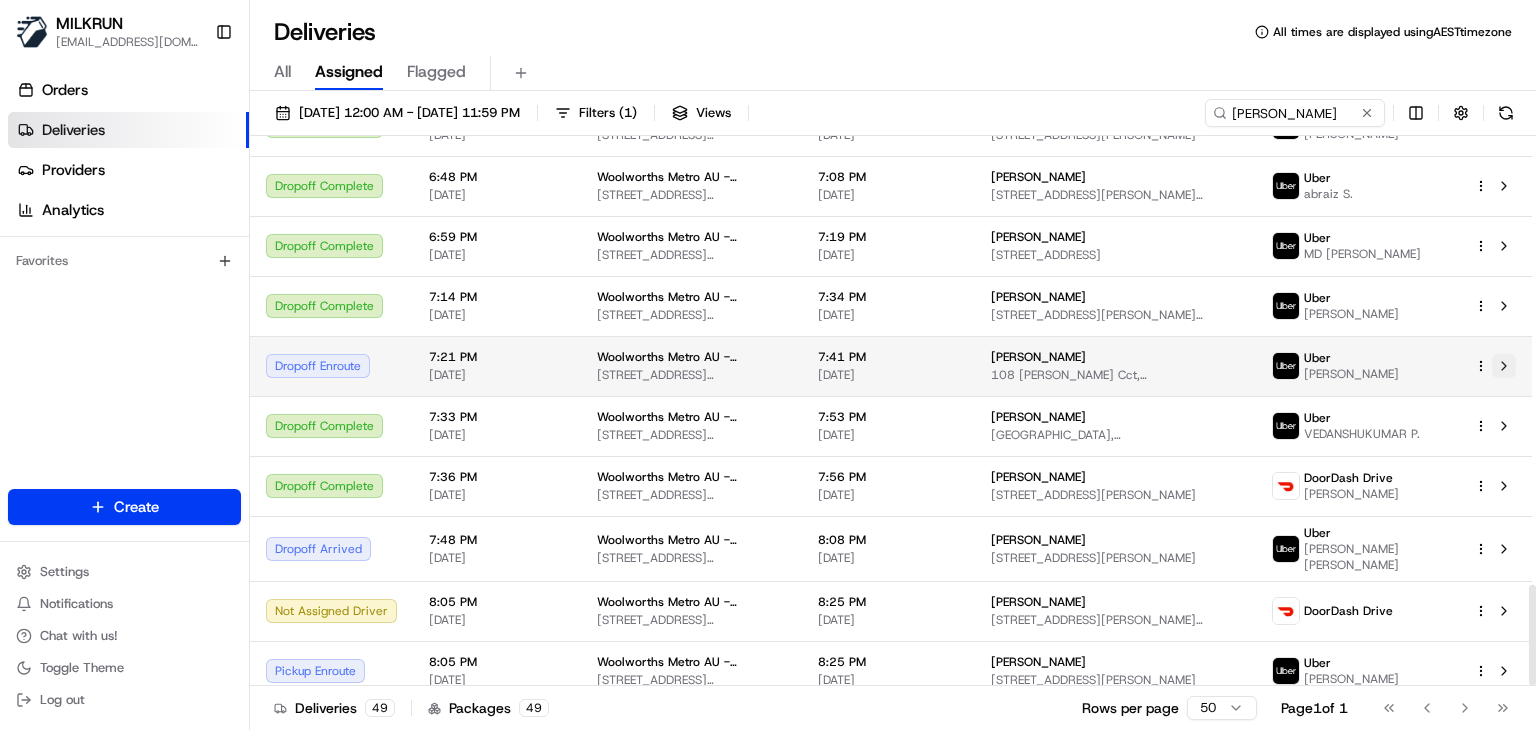 click at bounding box center (1504, 366) 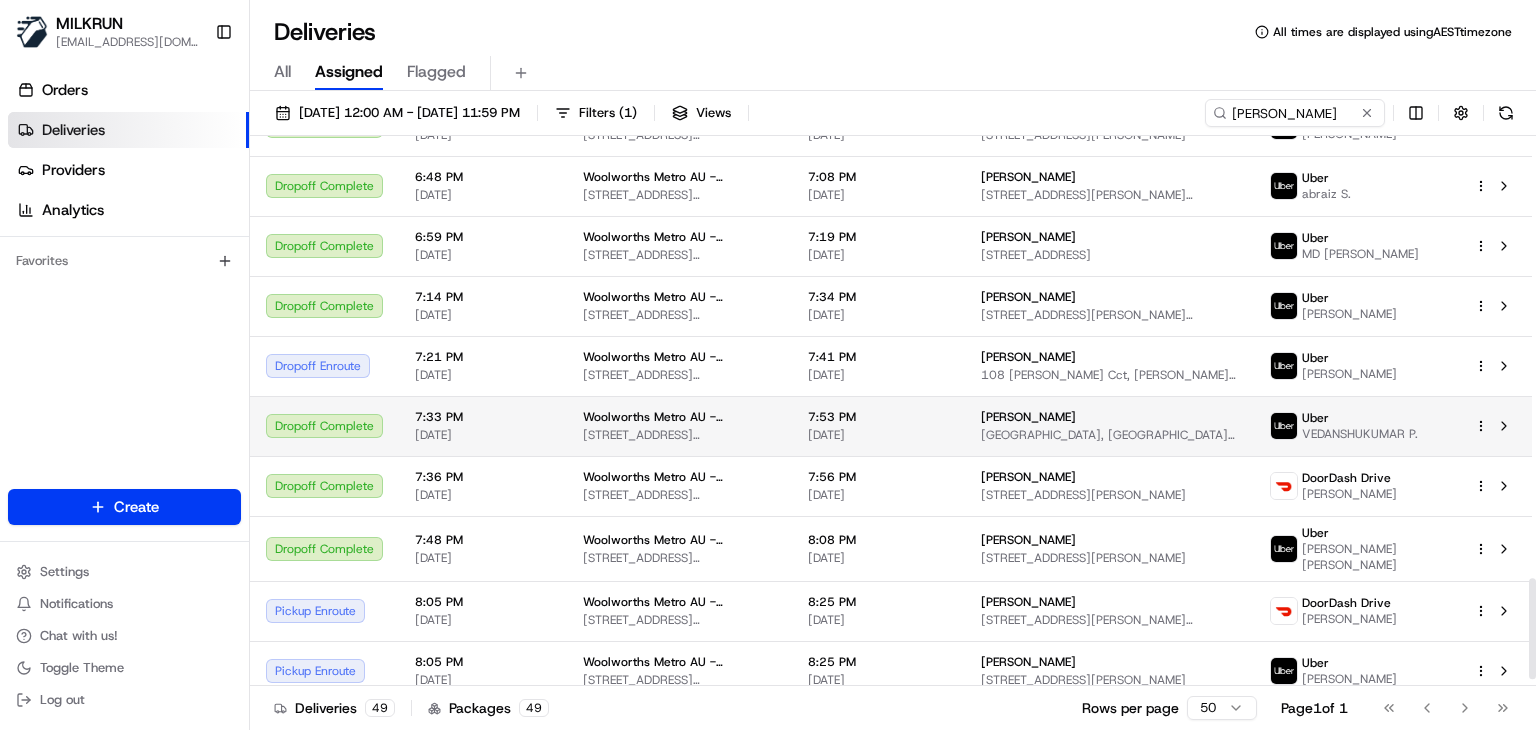 scroll, scrollTop: 2389, scrollLeft: 0, axis: vertical 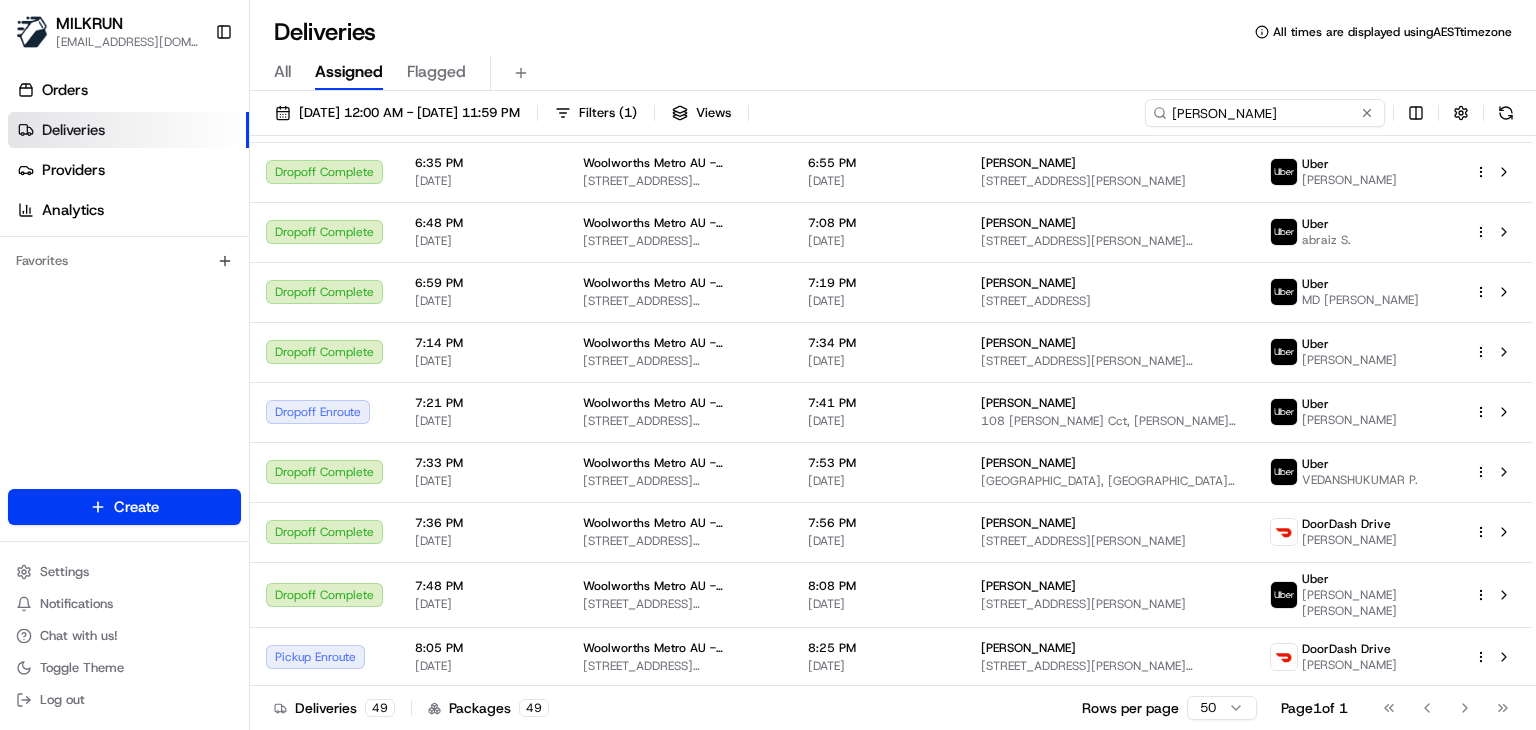 click on "Bonner" at bounding box center (1265, 113) 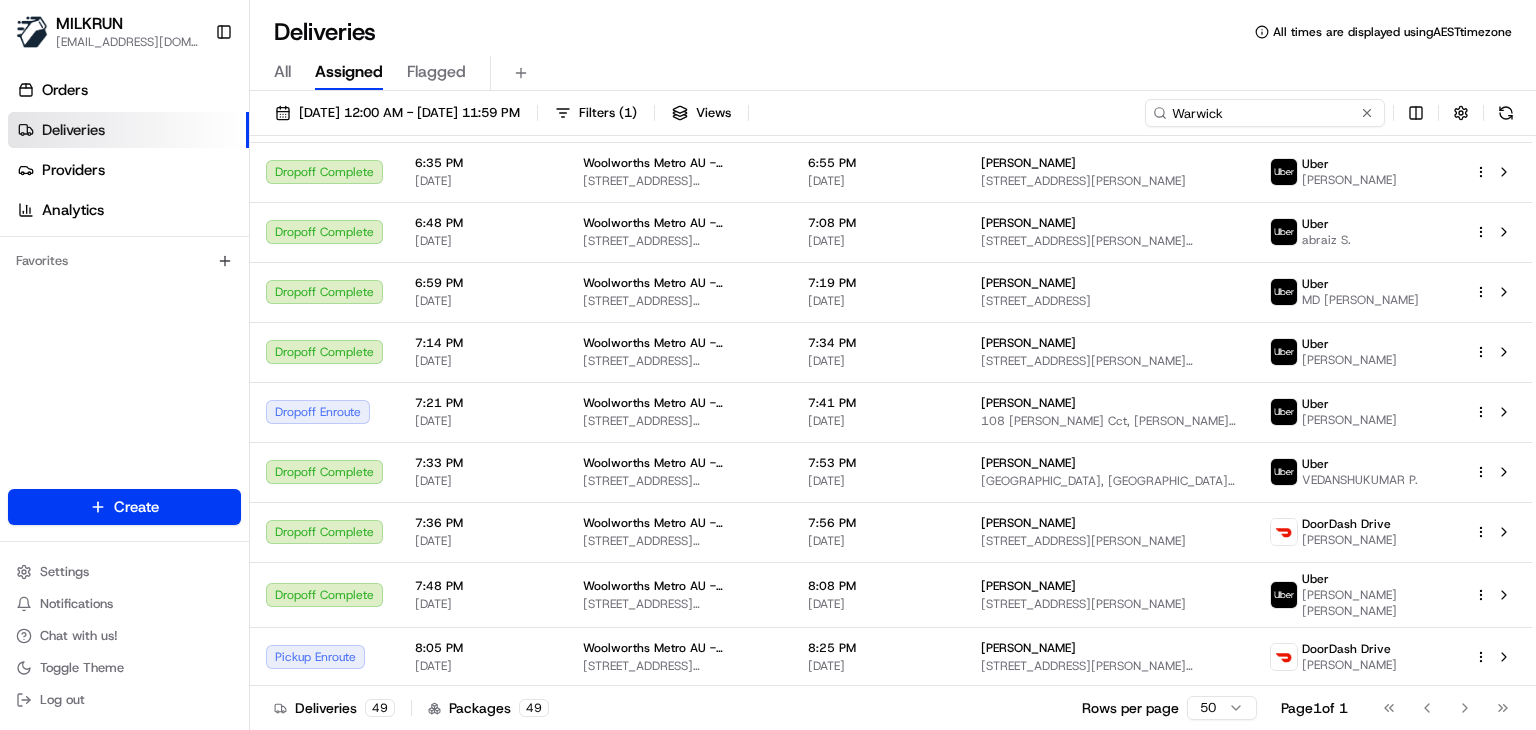 type on "Warwick" 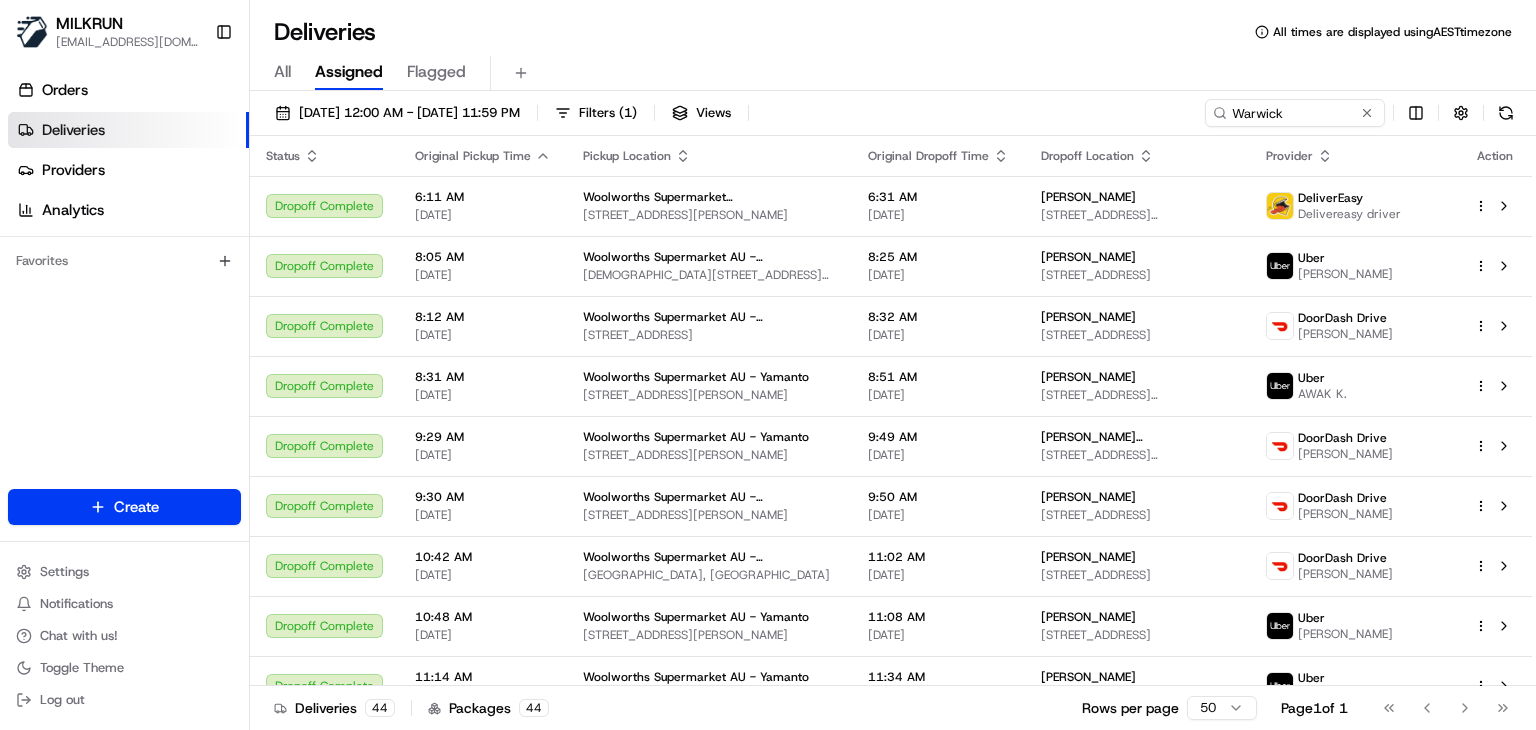 click on "Deliveries All times are displayed using  AEST  timezone" at bounding box center (893, 32) 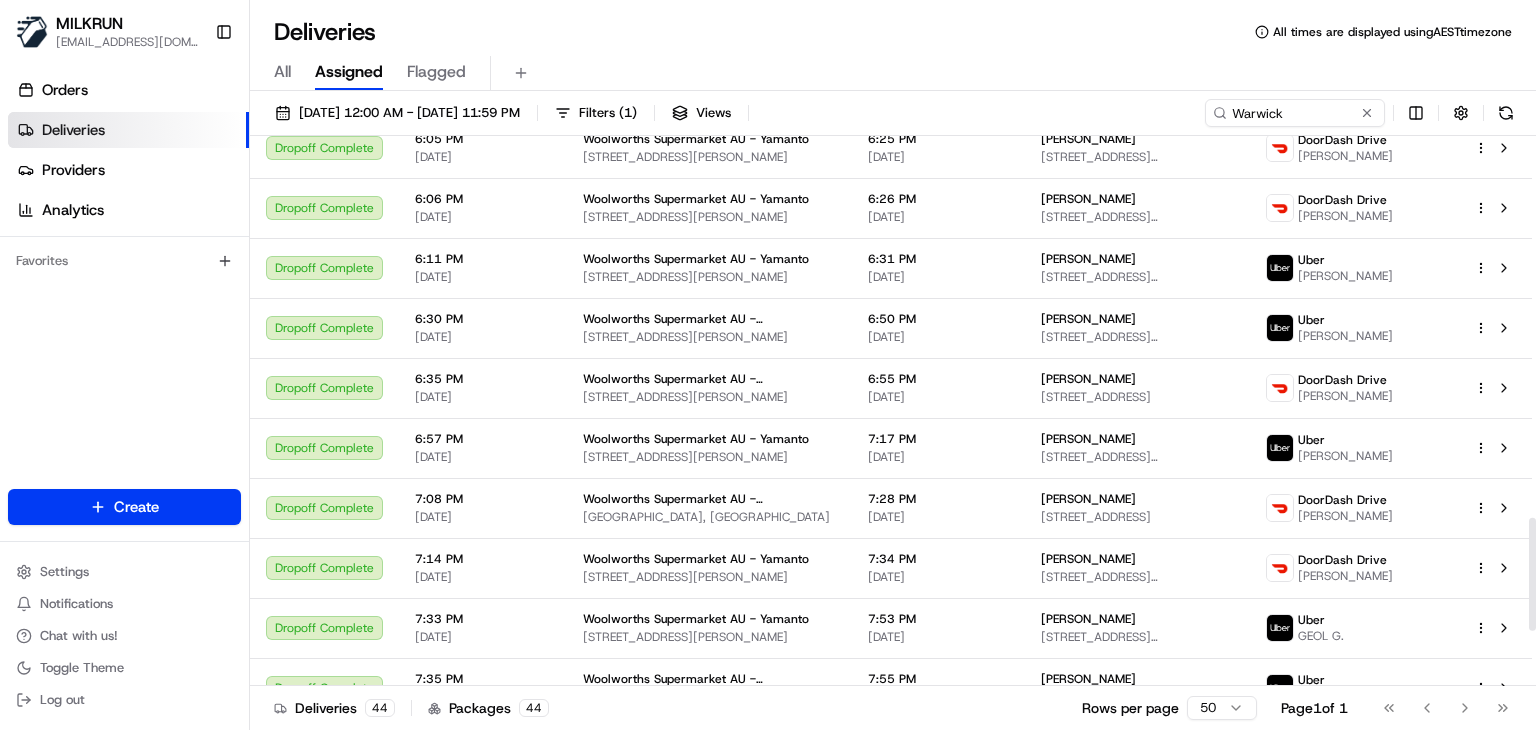 scroll, scrollTop: 2135, scrollLeft: 0, axis: vertical 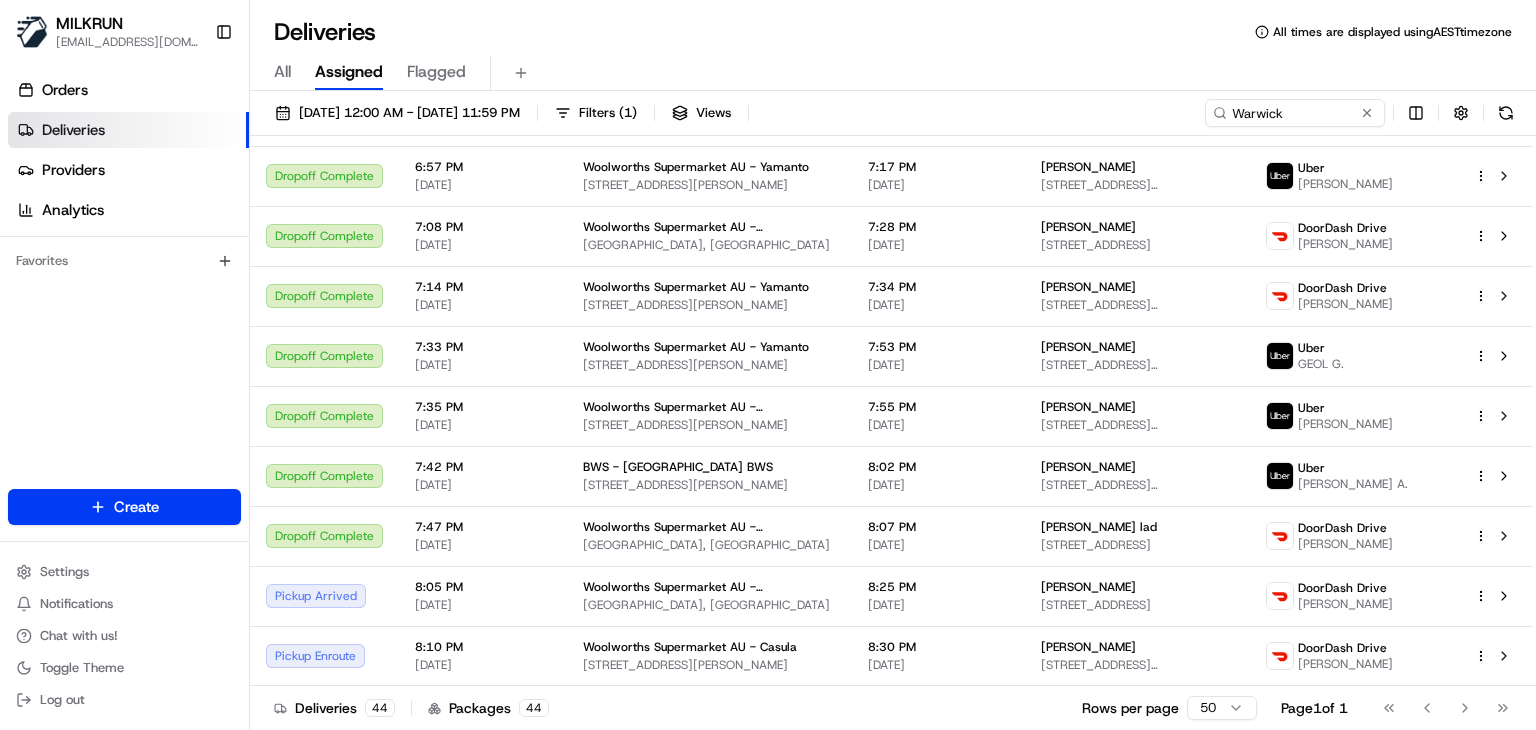 click on "Deliveries 44 Packages 44 Rows per page 50 Page  1  of   1 Go to first page Go to previous page Go to next page Go to last page" at bounding box center (893, 707) 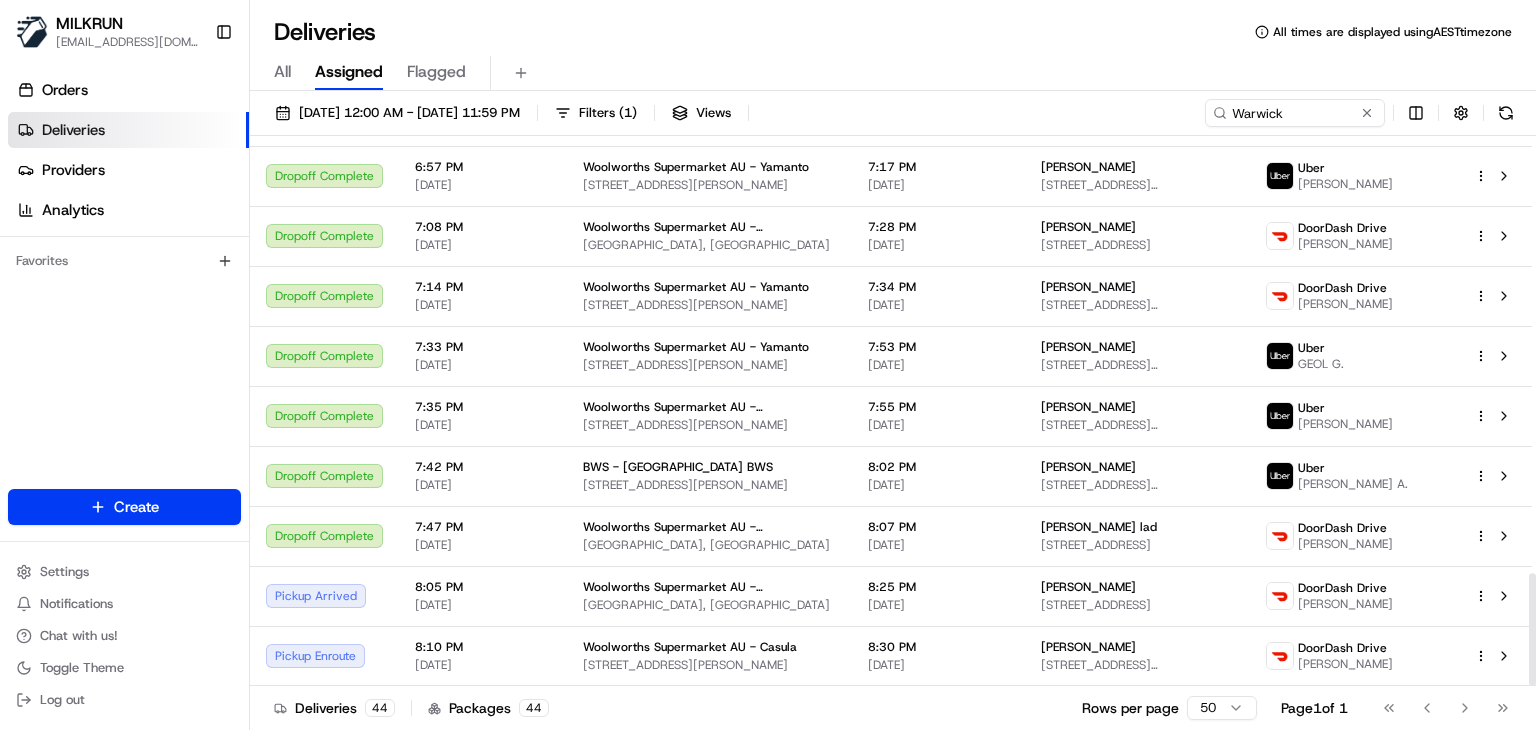 click on "Deliveries All times are displayed using  AEST  timezone" at bounding box center (893, 32) 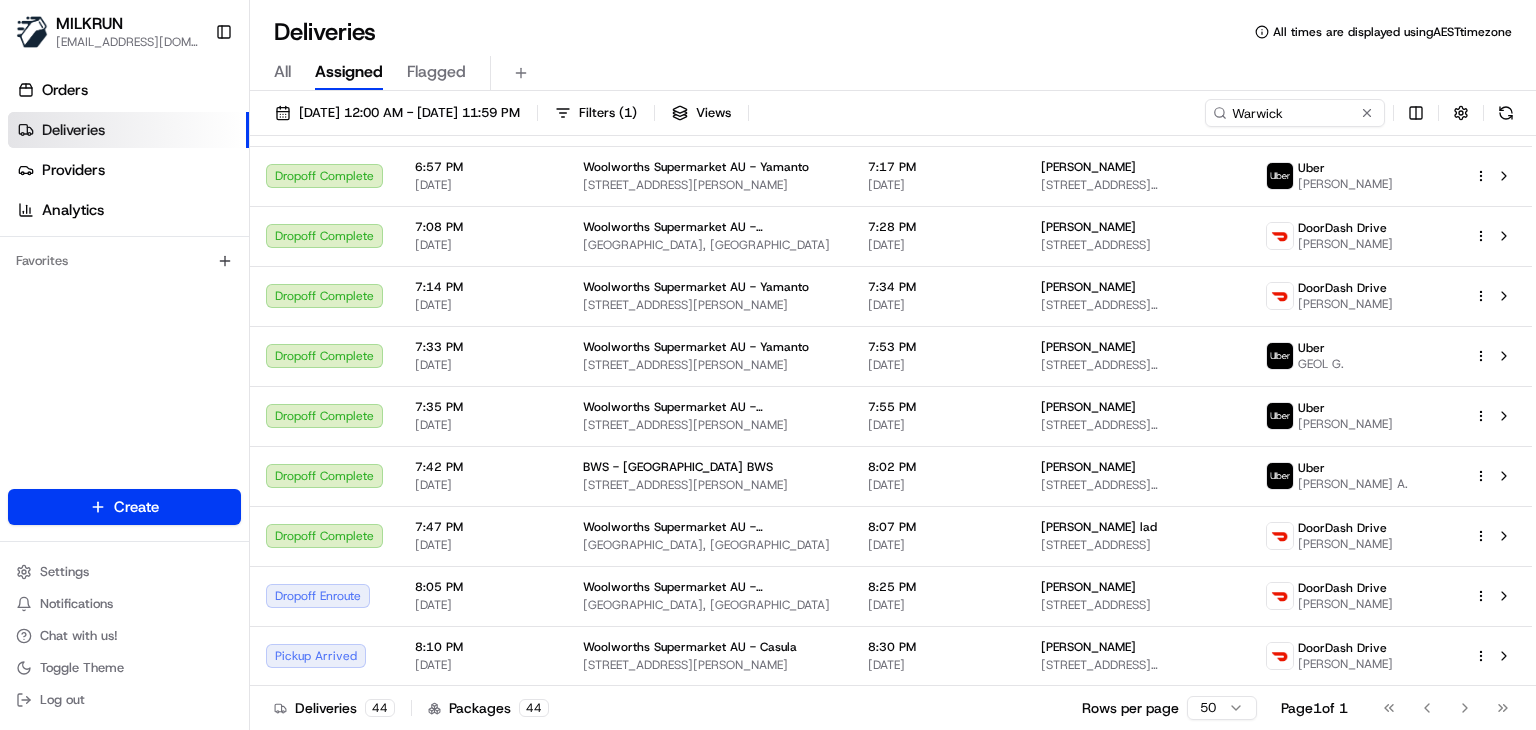 click on "All Assigned Flagged" at bounding box center [893, 73] 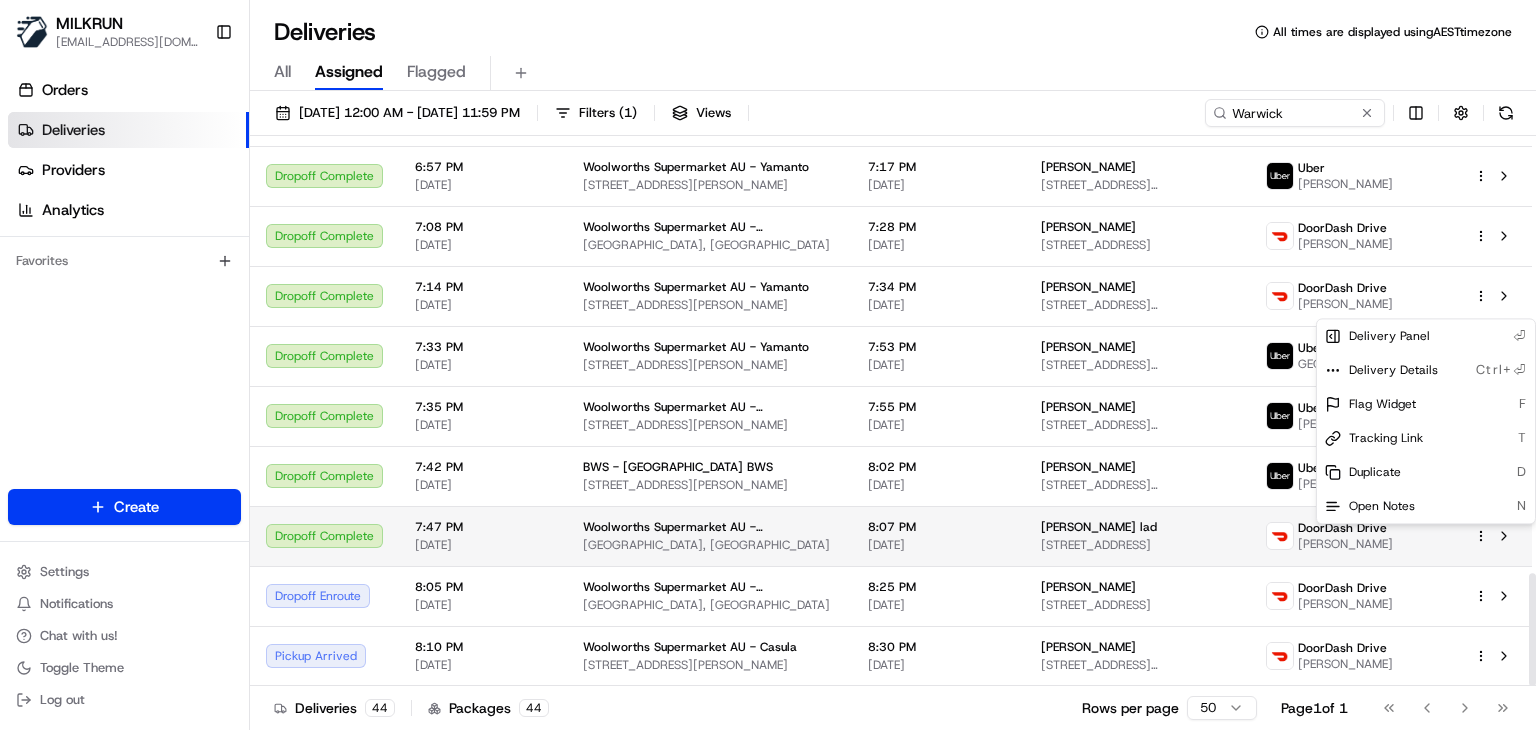 click on "MILKRUN ssubedi2@woolworths.com.au Toggle Sidebar Orders Deliveries Providers Analytics Favorites Main Menu Members & Organization Organization Users Roles Preferences Customization Tracking Orchestration Automations Locations Pickup Locations Dropoff Locations AI Support Call Agent Billing Billing Refund Requests Integrations Notification Triggers Webhooks API Keys Request Logs Create Settings Notifications Chat with us! Toggle Theme Log out Deliveries All times are displayed using  AEST  timezone All Assigned Flagged 16/07/2025 12:00 AM - 16/07/2025 11:59 PM Filters ( 1 ) Views Warwick Status Original Pickup Time Pickup Location Original Dropoff Time Dropoff Location Provider Action Dropoff Complete 6:11 AM 16/07/2025 Woolworths Supermarket NZ - Te Rapa 8 Eagle Way, Hamilton, Waikato 3200, NZ 6:31 AM 16/07/2025 andrea Sua 31 Sandwich Road, Saint Andrews, Waikato 3200, NZ DeliverEasy Delivereasy driver Dropoff Complete 8:05 AM 16/07/2025 Woolworths Supermarket AU - Bankstown 8:25 AM Uber Uber" at bounding box center (768, 365) 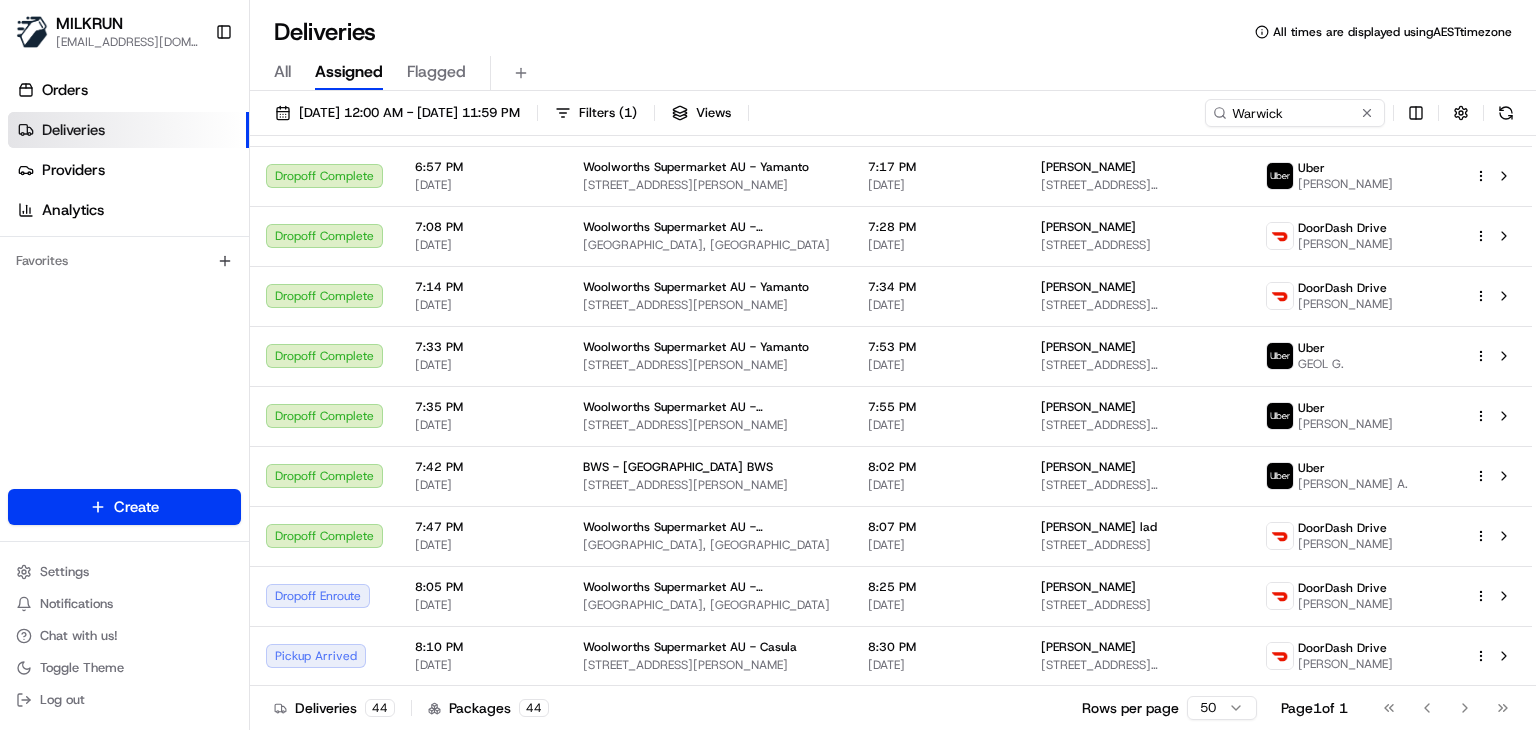 click on "MILKRUN ssubedi2@woolworths.com.au Toggle Sidebar Orders Deliveries Providers Analytics Favorites Main Menu Members & Organization Organization Users Roles Preferences Customization Tracking Orchestration Automations Locations Pickup Locations Dropoff Locations AI Support Call Agent Billing Billing Refund Requests Integrations Notification Triggers Webhooks API Keys Request Logs Create Settings Notifications Chat with us! Toggle Theme Log out Deliveries All times are displayed using  AEST  timezone All Assigned Flagged 16/07/2025 12:00 AM - 16/07/2025 11:59 PM Filters ( 1 ) Views Warwick Status Original Pickup Time Pickup Location Original Dropoff Time Dropoff Location Provider Action Dropoff Complete 6:11 AM 16/07/2025 Woolworths Supermarket NZ - Te Rapa 8 Eagle Way, Hamilton, Waikato 3200, NZ 6:31 AM 16/07/2025 andrea Sua 31 Sandwich Road, Saint Andrews, Waikato 3200, NZ DeliverEasy Delivereasy driver Dropoff Complete 8:05 AM 16/07/2025 Woolworths Supermarket AU - Bankstown 8:25 AM Uber Uber" at bounding box center [768, 365] 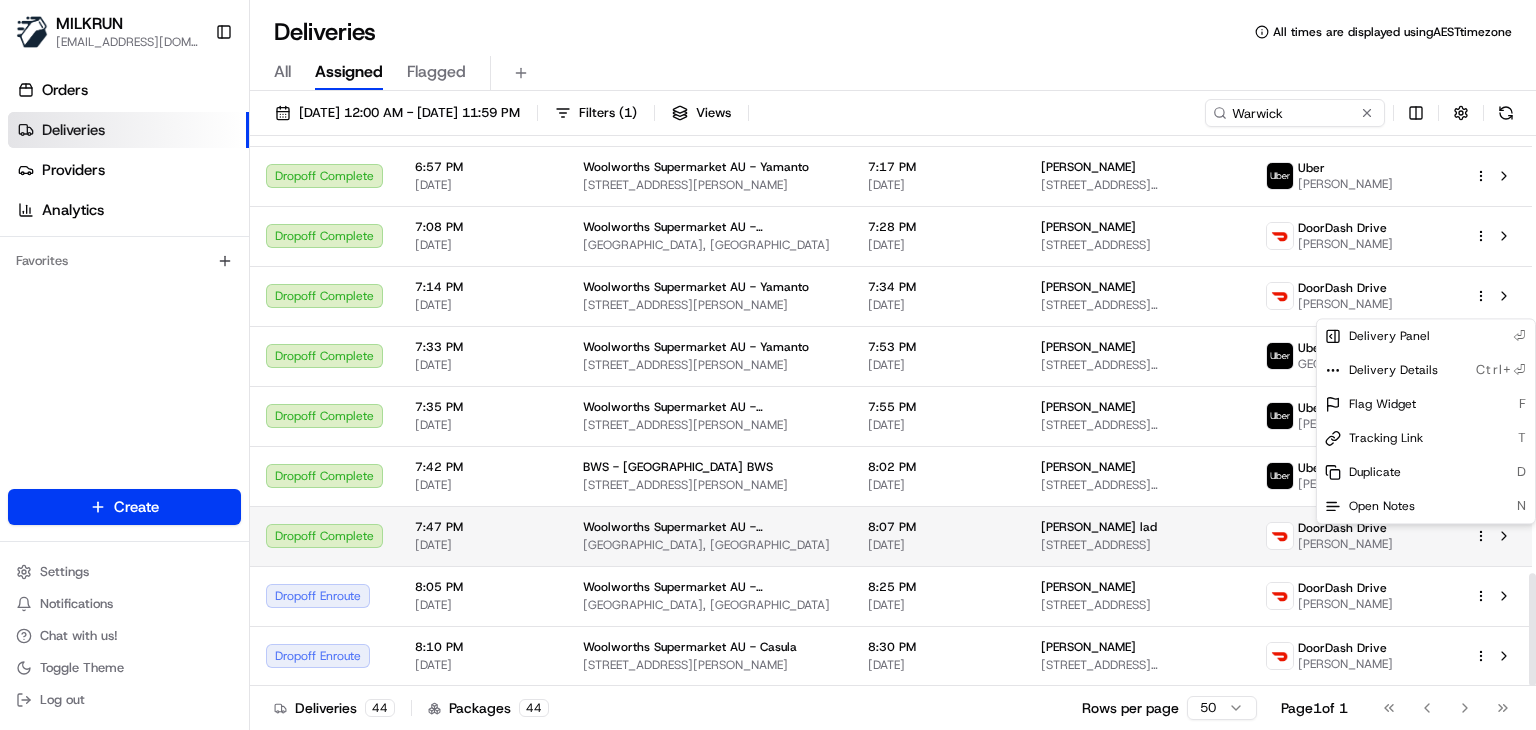 click on "MILKRUN ssubedi2@woolworths.com.au Toggle Sidebar Orders Deliveries Providers Analytics Favorites Main Menu Members & Organization Organization Users Roles Preferences Customization Tracking Orchestration Automations Locations Pickup Locations Dropoff Locations AI Support Call Agent Billing Billing Refund Requests Integrations Notification Triggers Webhooks API Keys Request Logs Create Settings Notifications Chat with us! Toggle Theme Log out Deliveries All times are displayed using  AEST  timezone All Assigned Flagged 16/07/2025 12:00 AM - 16/07/2025 11:59 PM Filters ( 1 ) Views Warwick Status Original Pickup Time Pickup Location Original Dropoff Time Dropoff Location Provider Action Dropoff Complete 6:11 AM 16/07/2025 Woolworths Supermarket NZ - Te Rapa 8 Eagle Way, Hamilton, Waikato 3200, NZ 6:31 AM 16/07/2025 andrea Sua 31 Sandwich Road, Saint Andrews, Waikato 3200, NZ DeliverEasy Delivereasy driver Dropoff Complete 8:05 AM 16/07/2025 Woolworths Supermarket AU - Bankstown 8:25 AM Uber Uber" at bounding box center (768, 365) 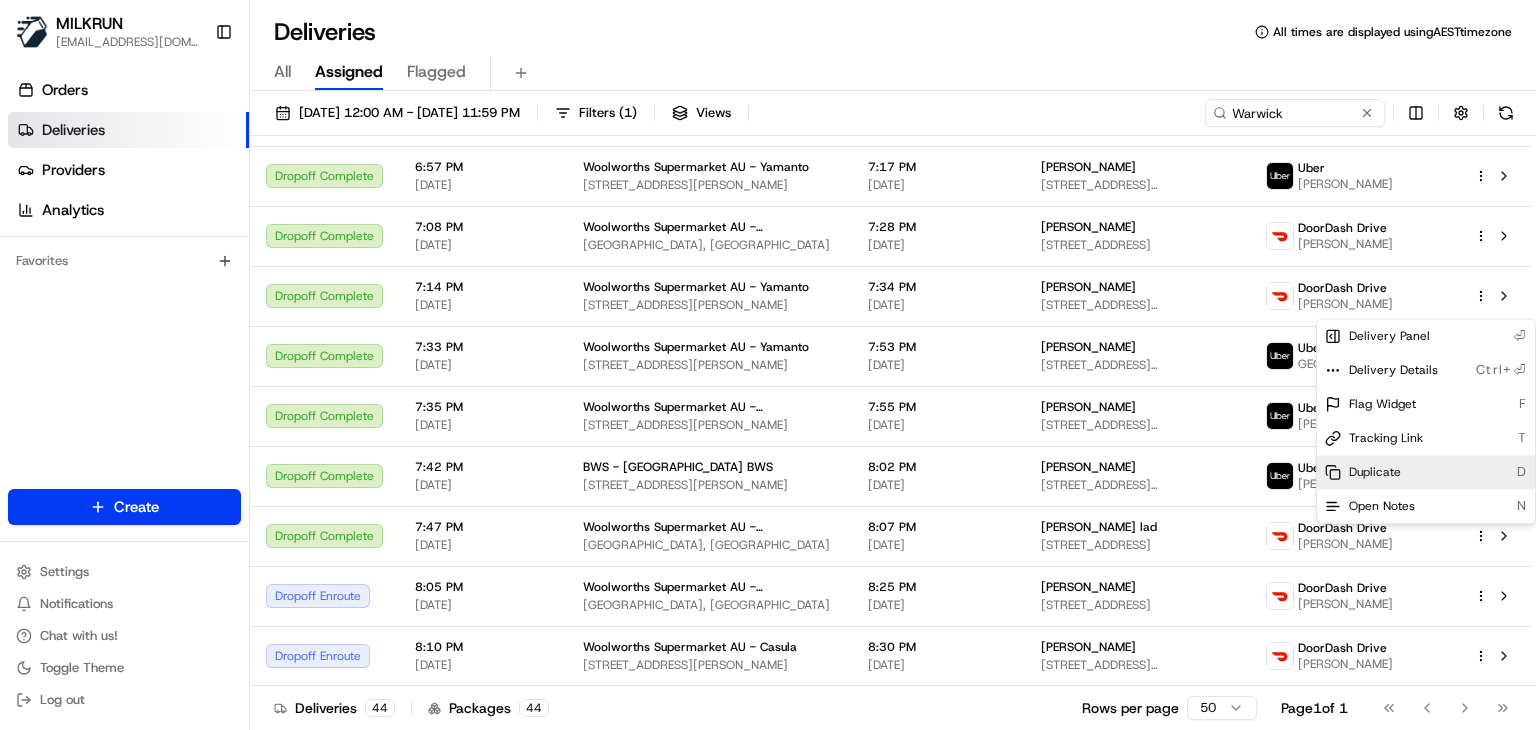 click on "Duplicate" at bounding box center [1375, 472] 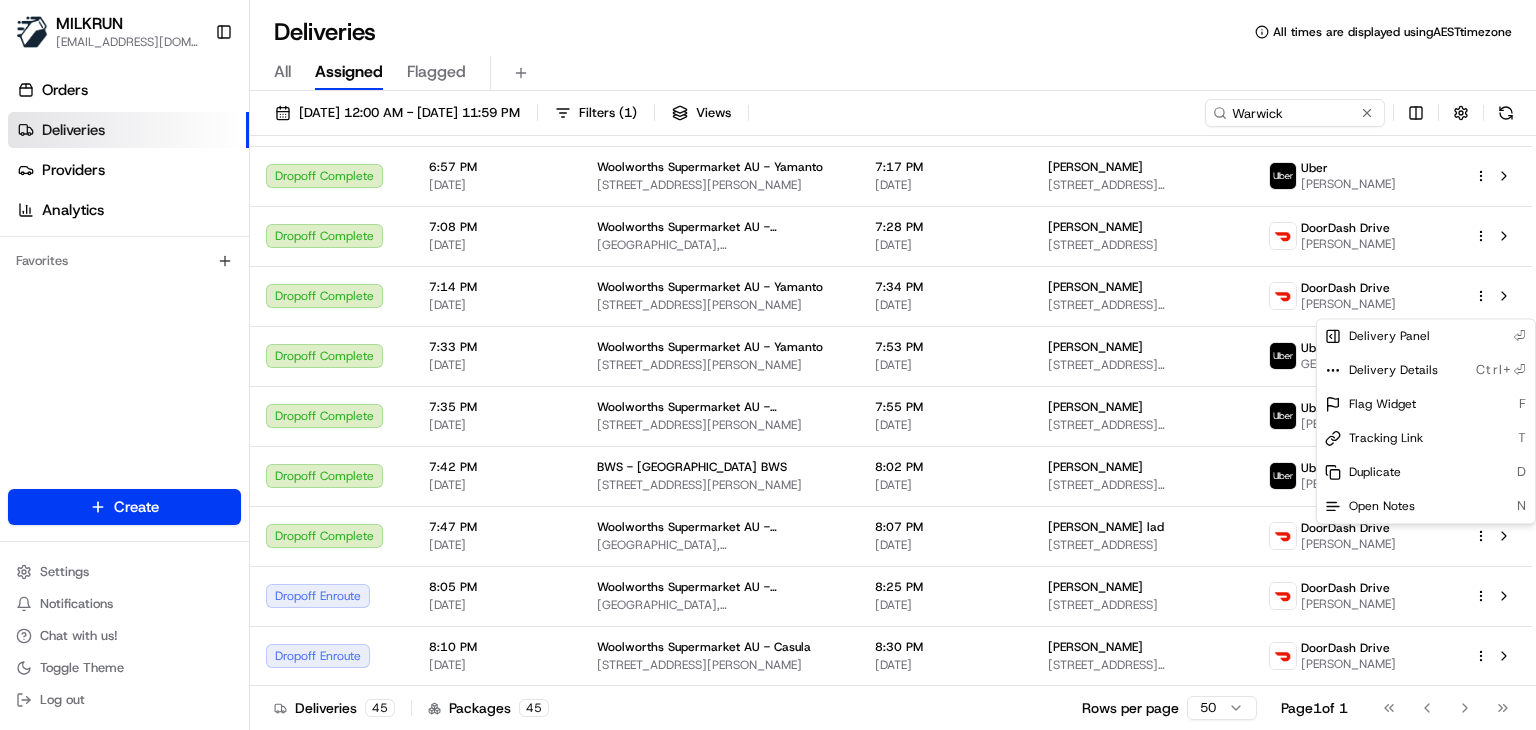 click on "MILKRUN ssubedi2@woolworths.com.au Toggle Sidebar Orders Deliveries Providers Analytics Favorites Main Menu Members & Organization Organization Users Roles Preferences Customization Tracking Orchestration Automations Locations Pickup Locations Dropoff Locations AI Support Call Agent Billing Billing Refund Requests Integrations Notification Triggers Webhooks API Keys Request Logs Create Settings Notifications Chat with us! Toggle Theme Log out Deliveries All times are displayed using  AEST  timezone All Assigned Flagged 16/07/2025 12:00 AM - 16/07/2025 11:59 PM Filters ( 1 ) Views Warwick Status Original Pickup Time Pickup Location Original Dropoff Time Dropoff Location Provider Action Dropoff Complete 6:11 AM 16/07/2025 Woolworths Supermarket NZ - Te Rapa 8 Eagle Way, Hamilton, Waikato 3200, NZ 6:31 AM 16/07/2025 andrea Sua 31 Sandwich Road, Saint Andrews, Waikato 3200, NZ DeliverEasy Delivereasy driver Dropoff Complete 8:05 AM 16/07/2025 Woolworths Supermarket AU - Bankstown 8:25 AM Uber Uber" at bounding box center [768, 365] 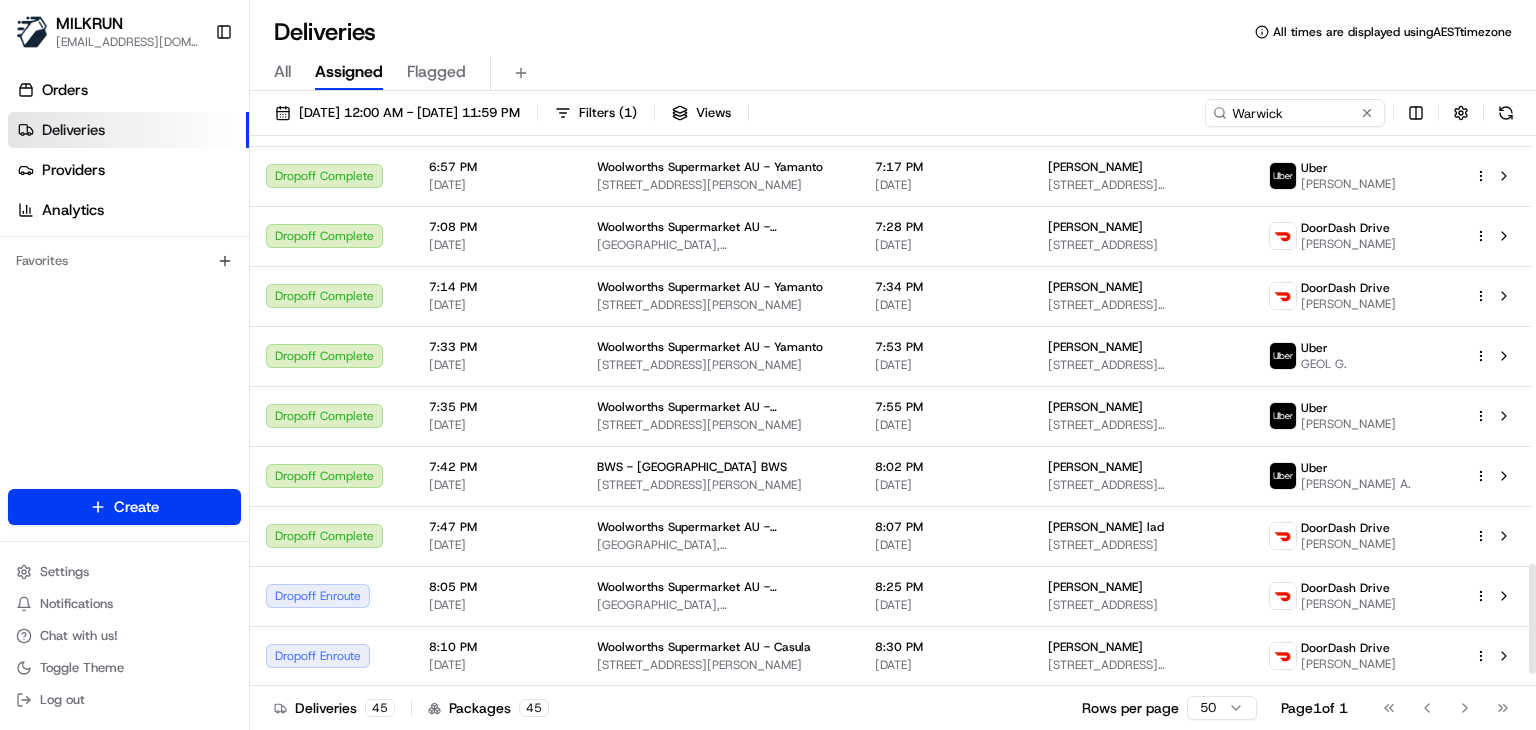 click on "All Assigned Flagged" at bounding box center [893, 73] 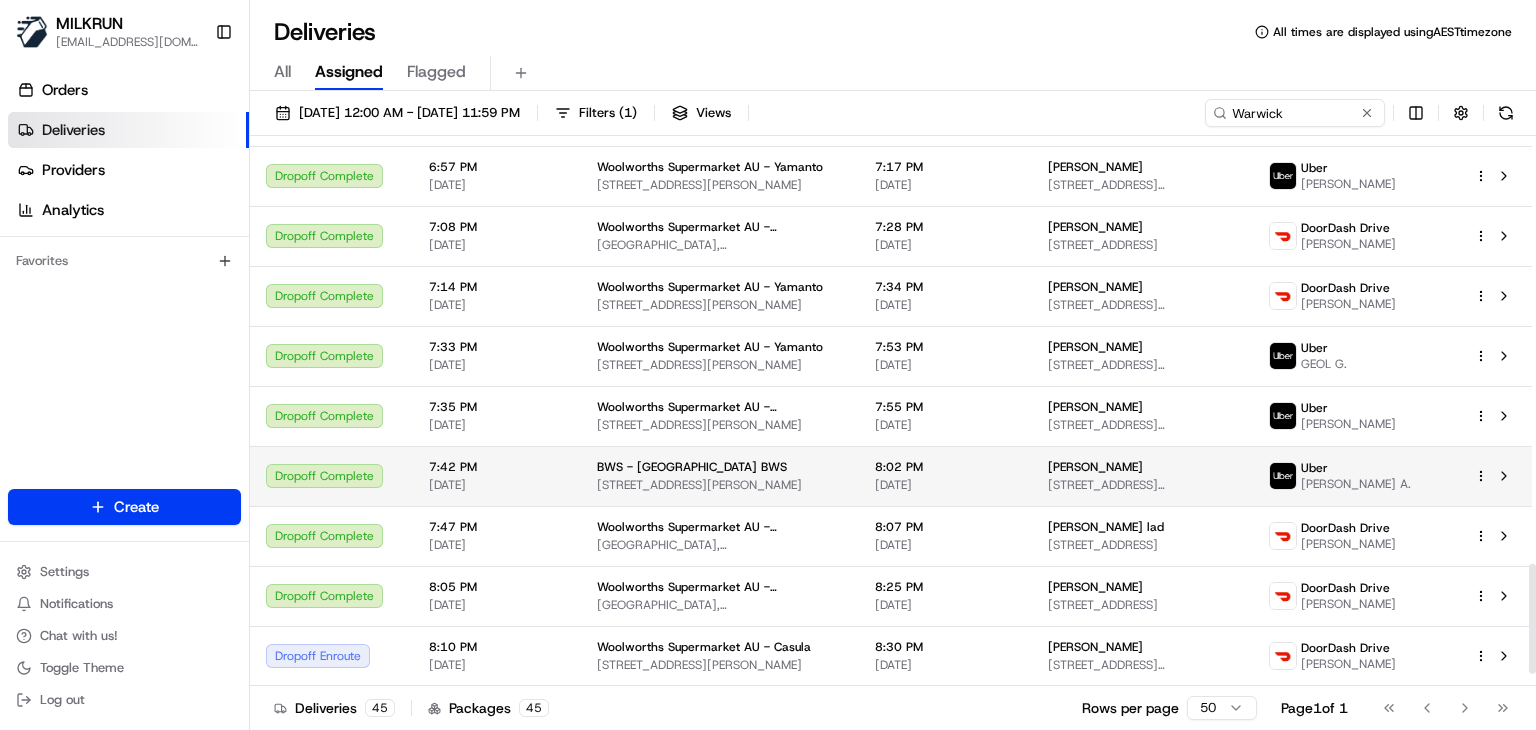 scroll, scrollTop: 2195, scrollLeft: 0, axis: vertical 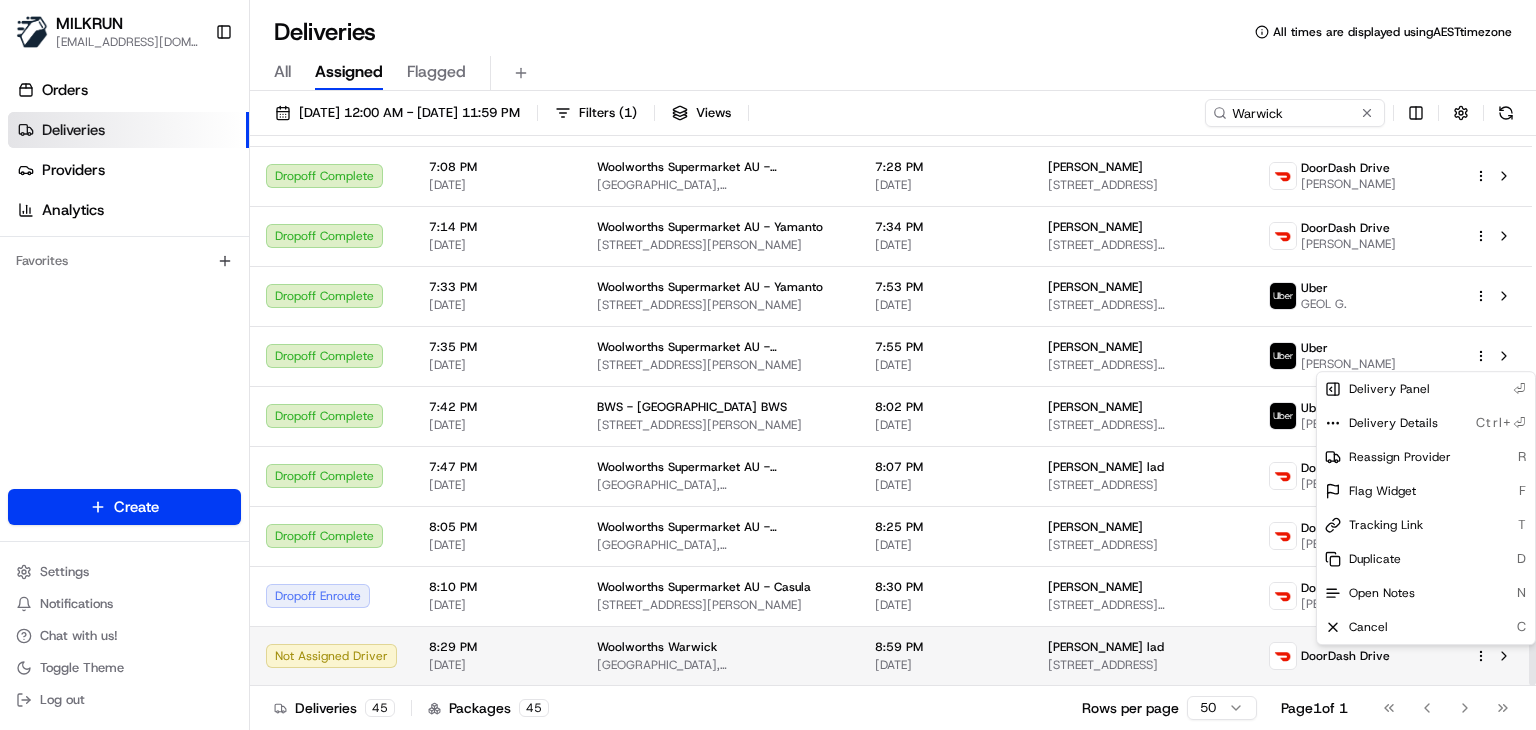 click on "MILKRUN ssubedi2@woolworths.com.au Toggle Sidebar Orders Deliveries Providers Analytics Favorites Main Menu Members & Organization Organization Users Roles Preferences Customization Tracking Orchestration Automations Locations Pickup Locations Dropoff Locations AI Support Call Agent Billing Billing Refund Requests Integrations Notification Triggers Webhooks API Keys Request Logs Create Settings Notifications Chat with us! Toggle Theme Log out Deliveries All times are displayed using  AEST  timezone All Assigned Flagged 16/07/2025 12:00 AM - 16/07/2025 11:59 PM Filters ( 1 ) Views Warwick Status Original Pickup Time Pickup Location Original Dropoff Time Dropoff Location Provider Action Dropoff Complete 6:11 AM 16/07/2025 Woolworths Supermarket NZ - Te Rapa 8 Eagle Way, Hamilton, Waikato 3200, NZ 6:31 AM 16/07/2025 andrea Sua 31 Sandwich Road, Saint Andrews, Waikato 3200, NZ DeliverEasy Delivereasy driver Dropoff Complete 8:05 AM 16/07/2025 Woolworths Supermarket AU - Bankstown 8:25 AM Uber Uber" at bounding box center (768, 365) 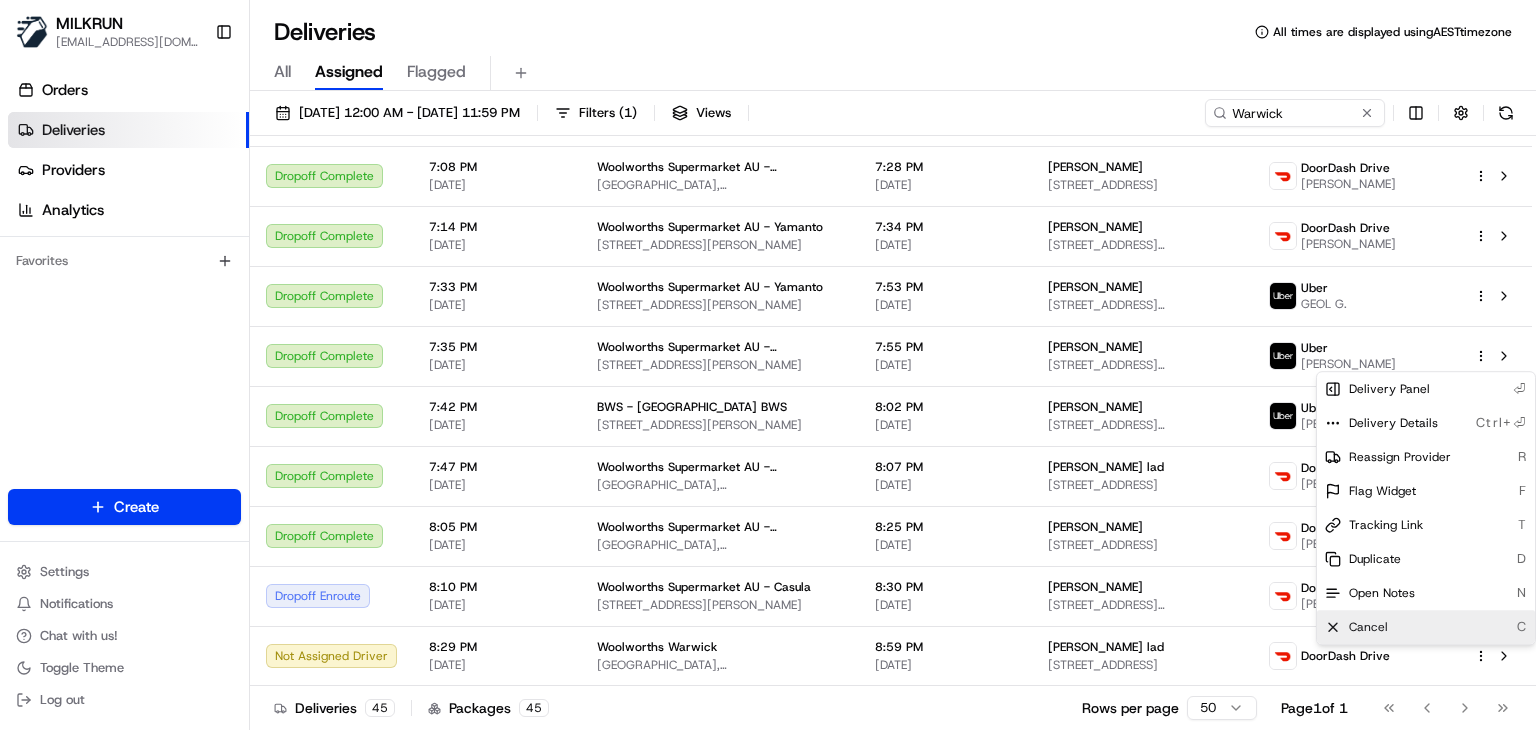 click on "Cancel C" at bounding box center (1426, 627) 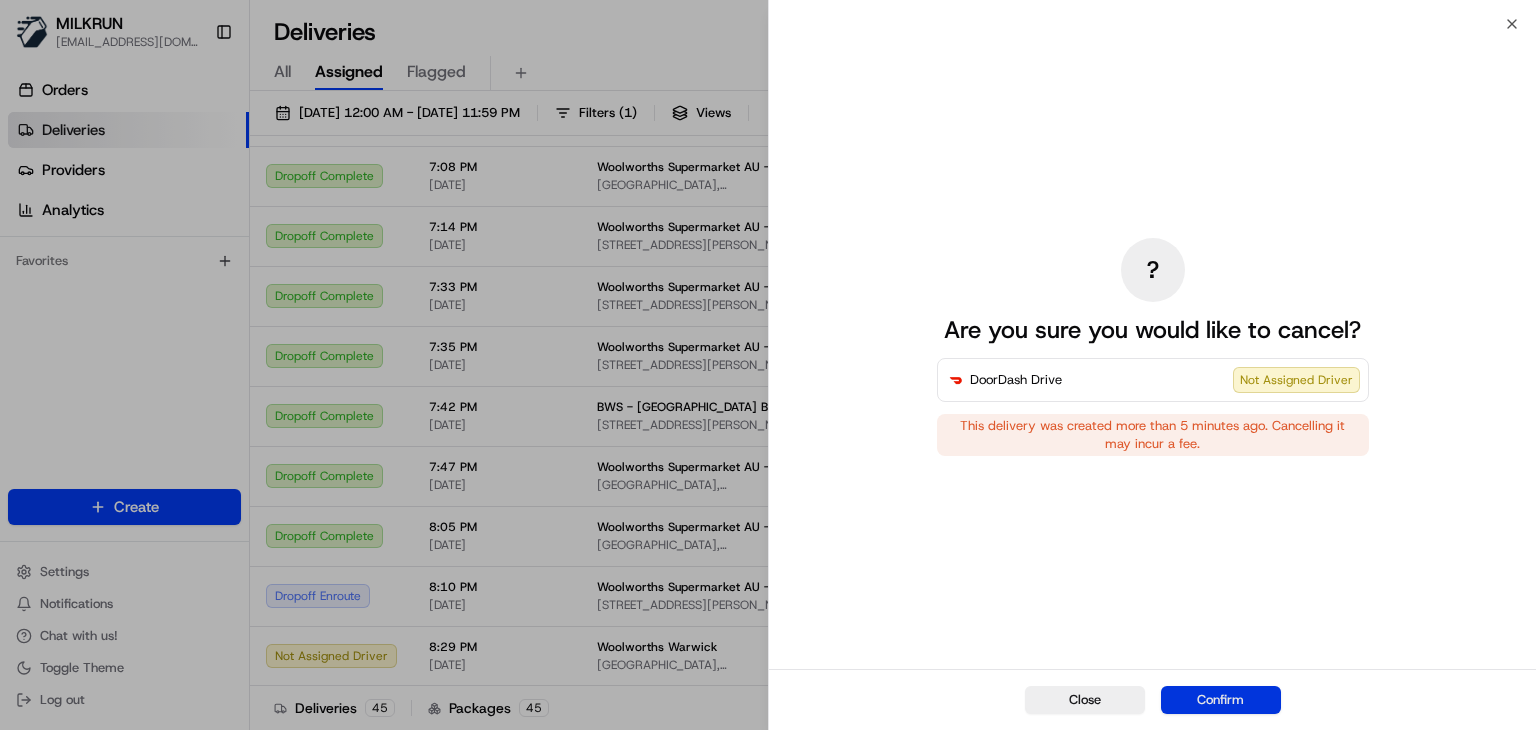 click on "Confirm" at bounding box center [1221, 700] 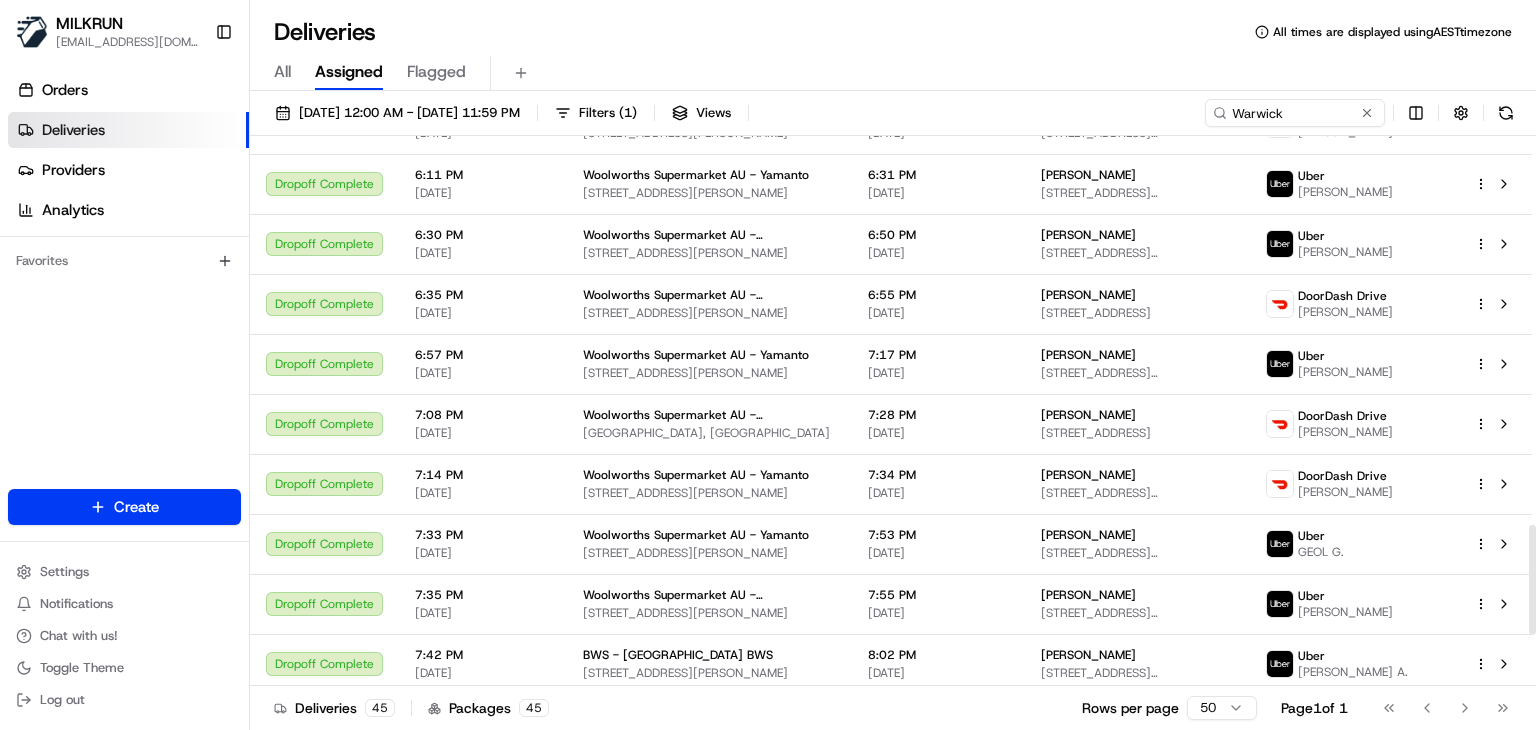 scroll, scrollTop: 2195, scrollLeft: 0, axis: vertical 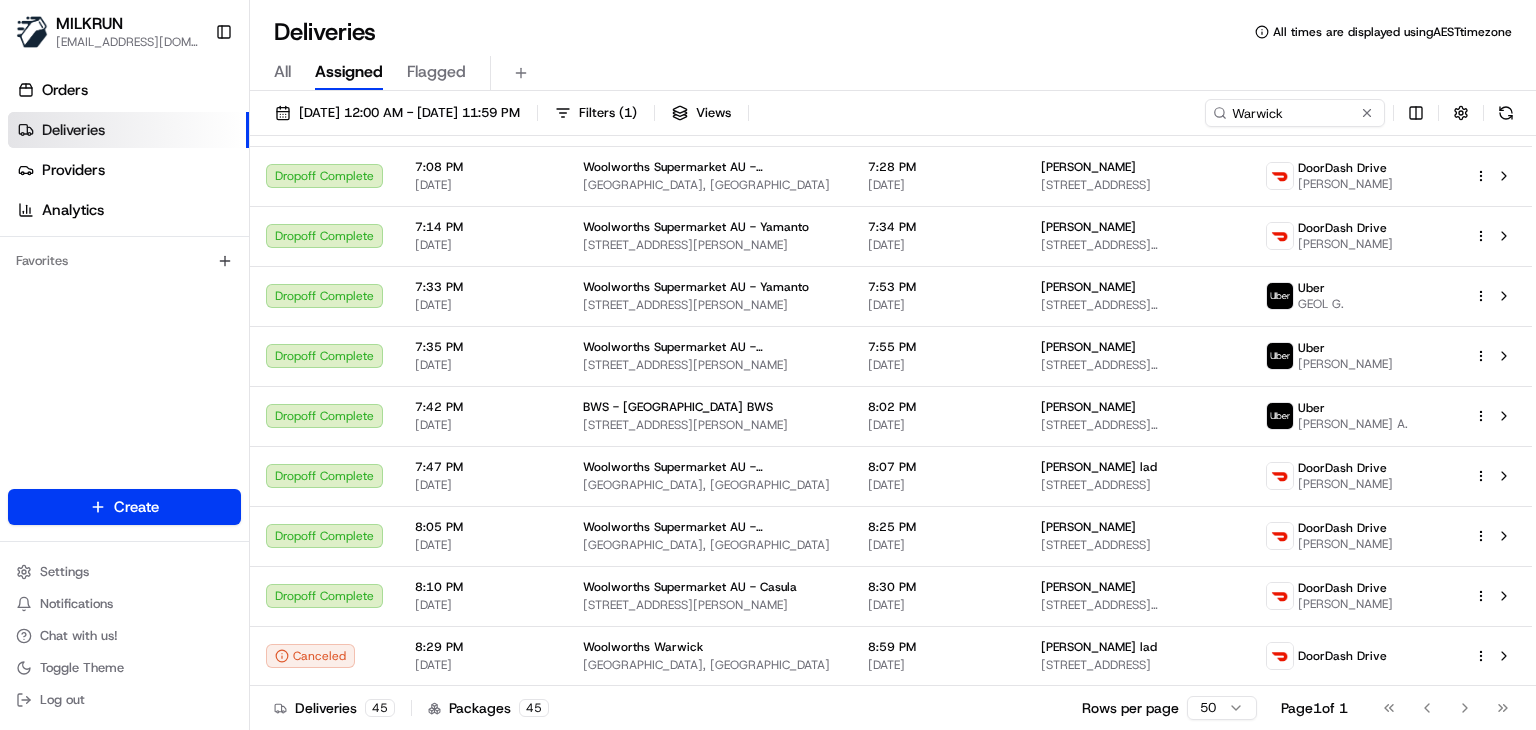 click on "All Assigned Flagged" at bounding box center (893, 73) 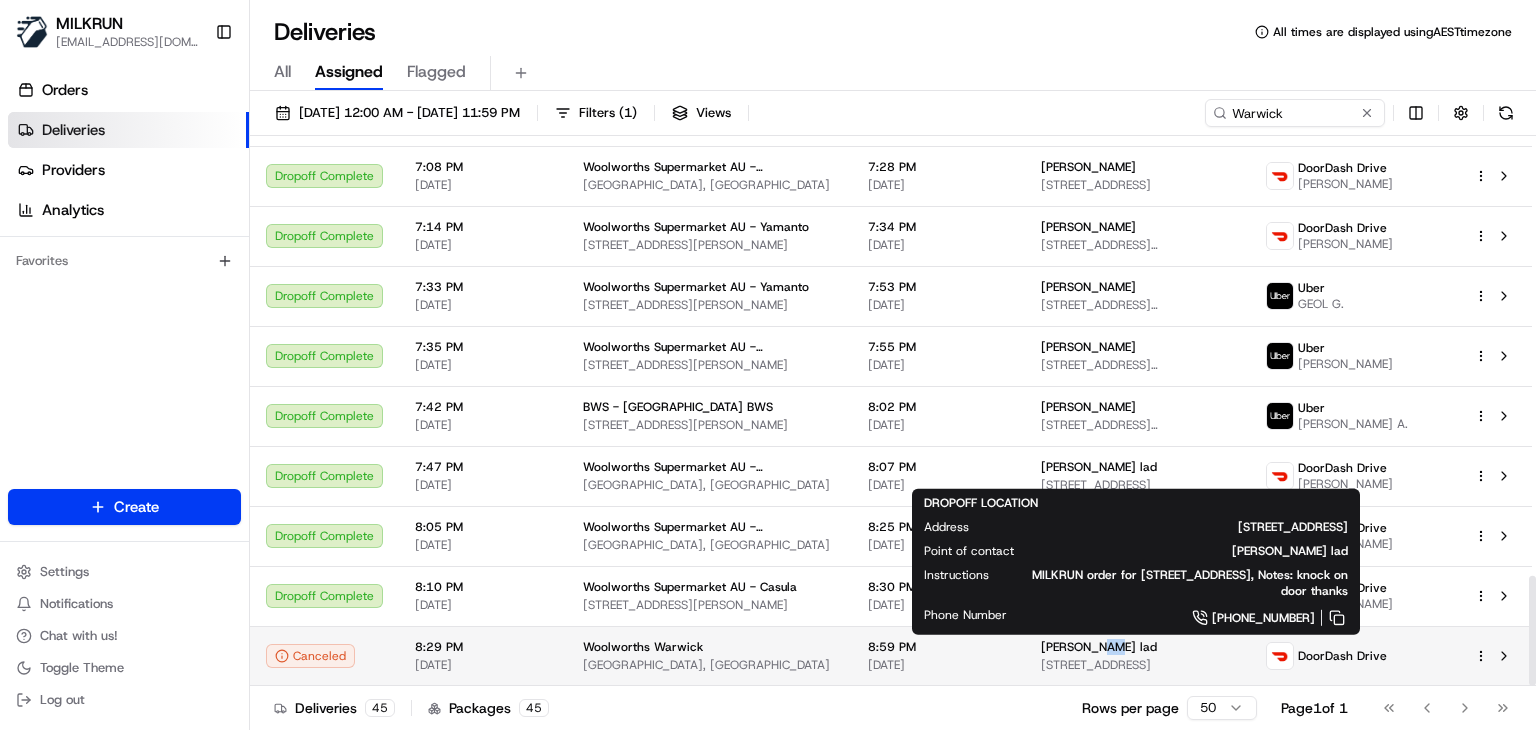 drag, startPoint x: 1084, startPoint y: 643, endPoint x: 1063, endPoint y: 643, distance: 21 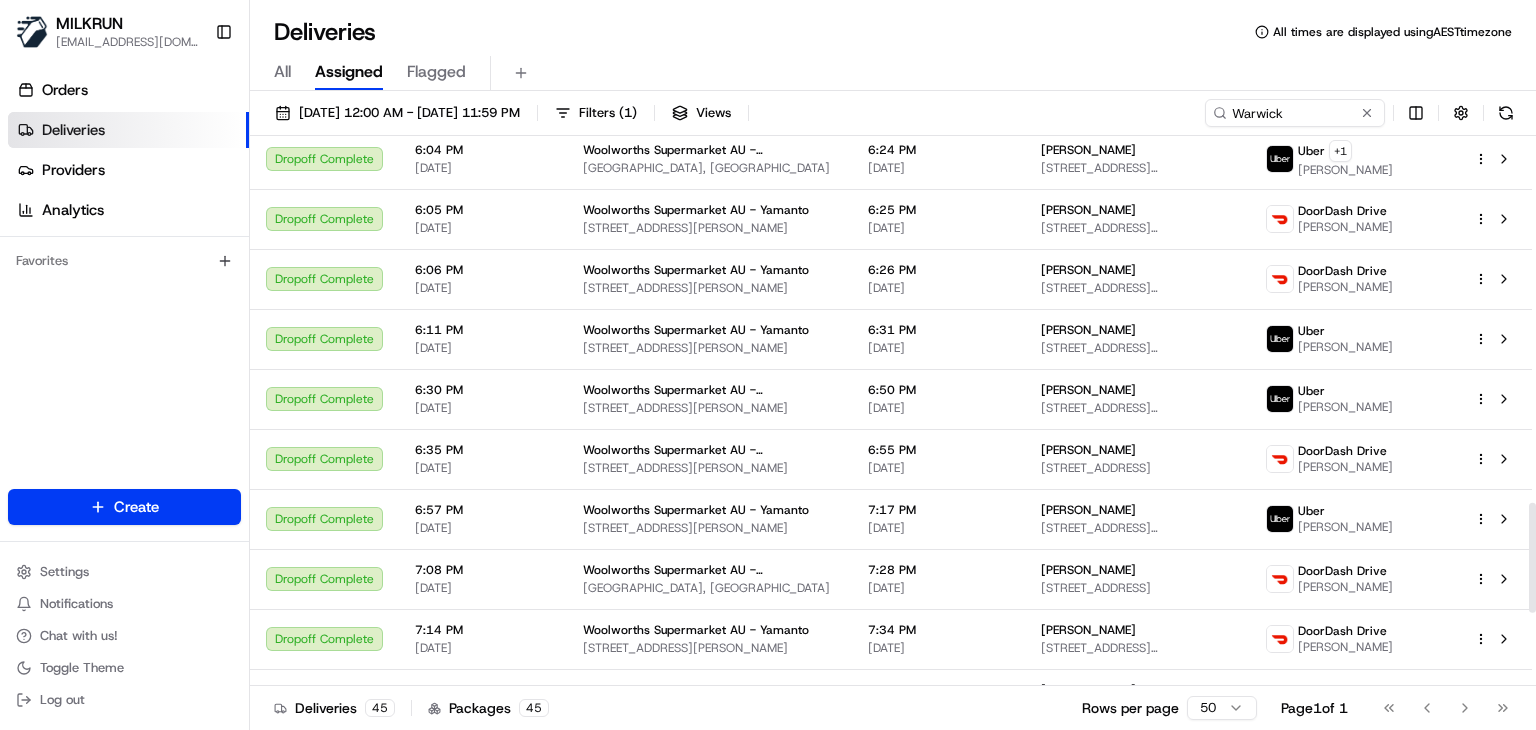 scroll, scrollTop: 2195, scrollLeft: 0, axis: vertical 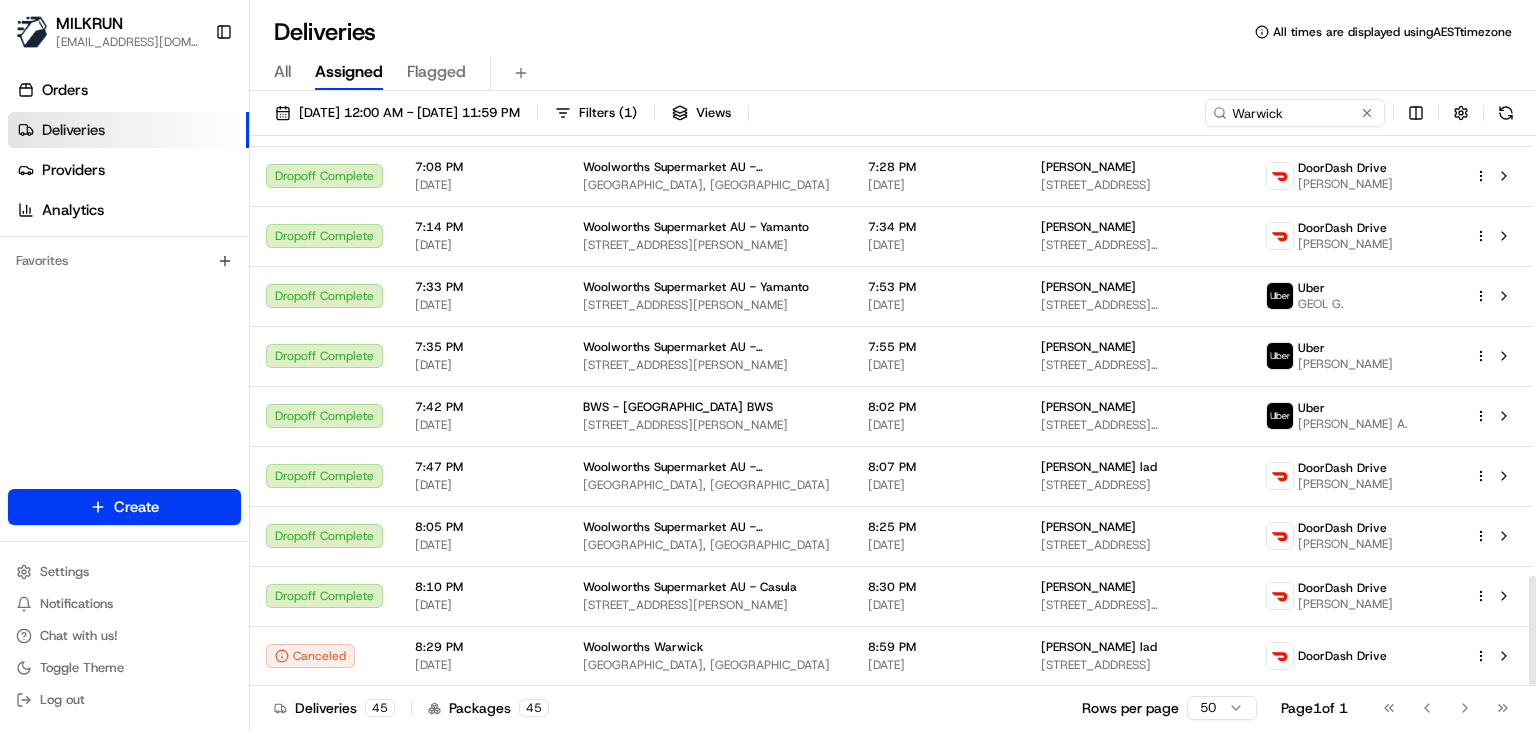 click on "Deliveries 45 Packages 45 Rows per page 50 Page  1  of   1 Go to first page Go to previous page Go to next page Go to last page" at bounding box center (893, 707) 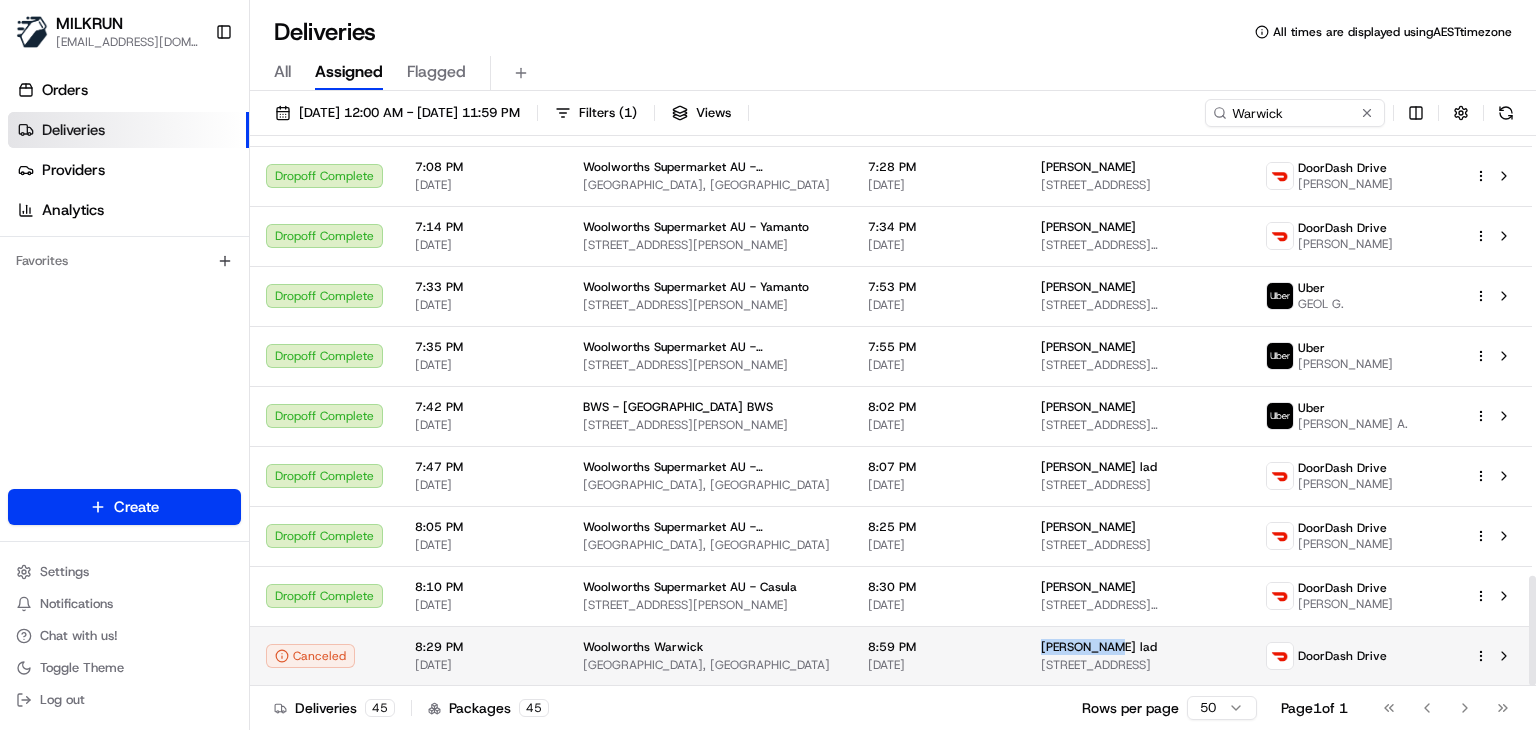 drag, startPoint x: 1086, startPoint y: 646, endPoint x: 1011, endPoint y: 649, distance: 75.059975 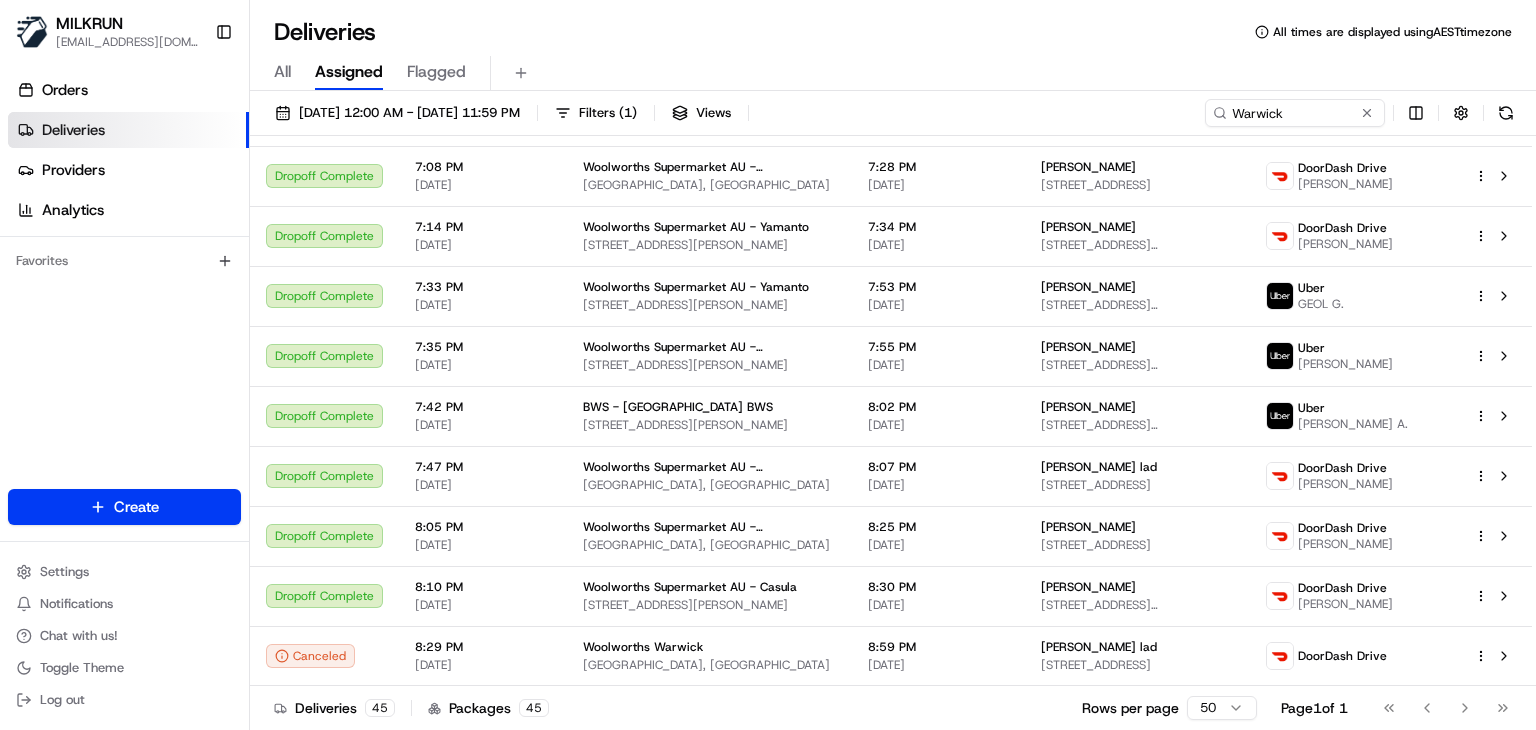 click on "All Assigned Flagged" at bounding box center [893, 73] 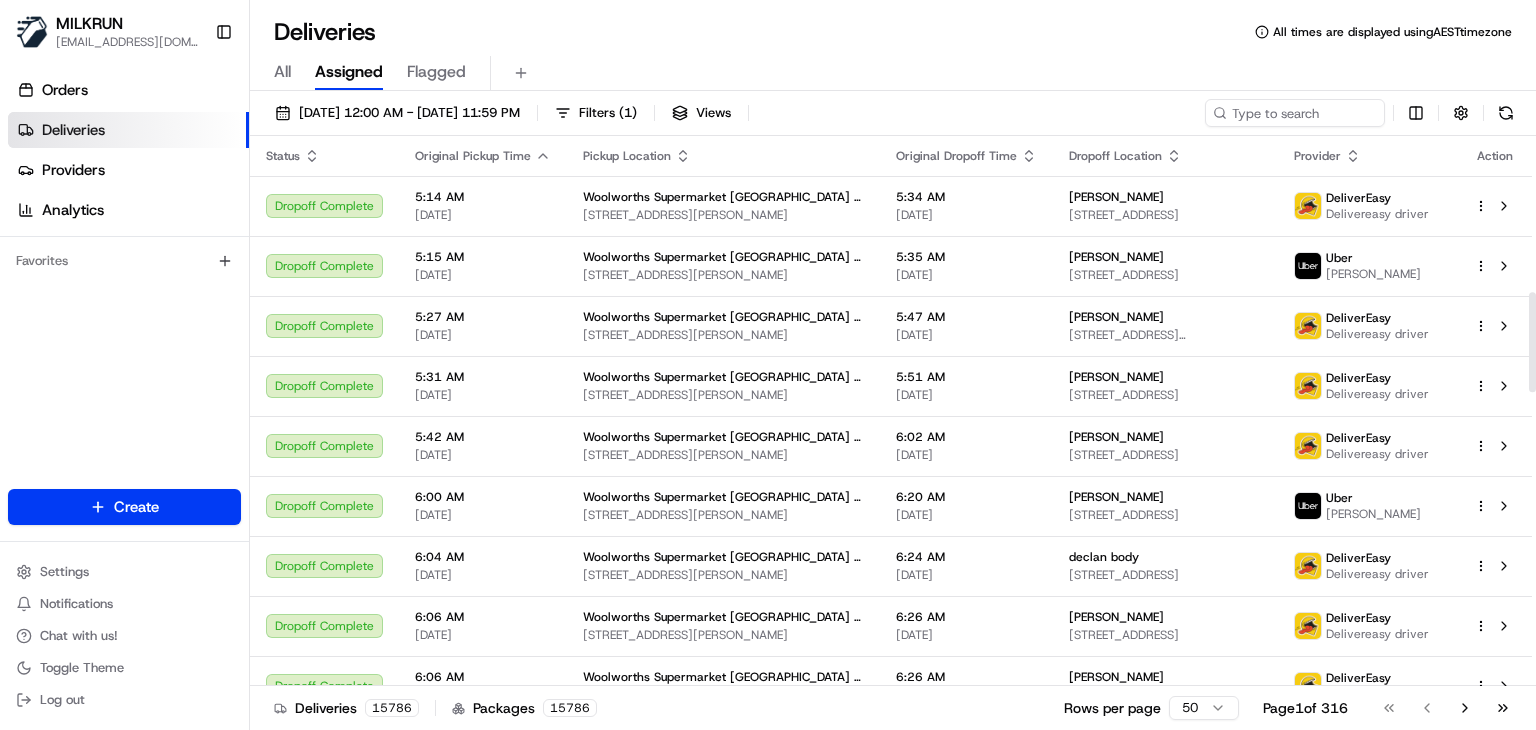 scroll, scrollTop: 0, scrollLeft: 0, axis: both 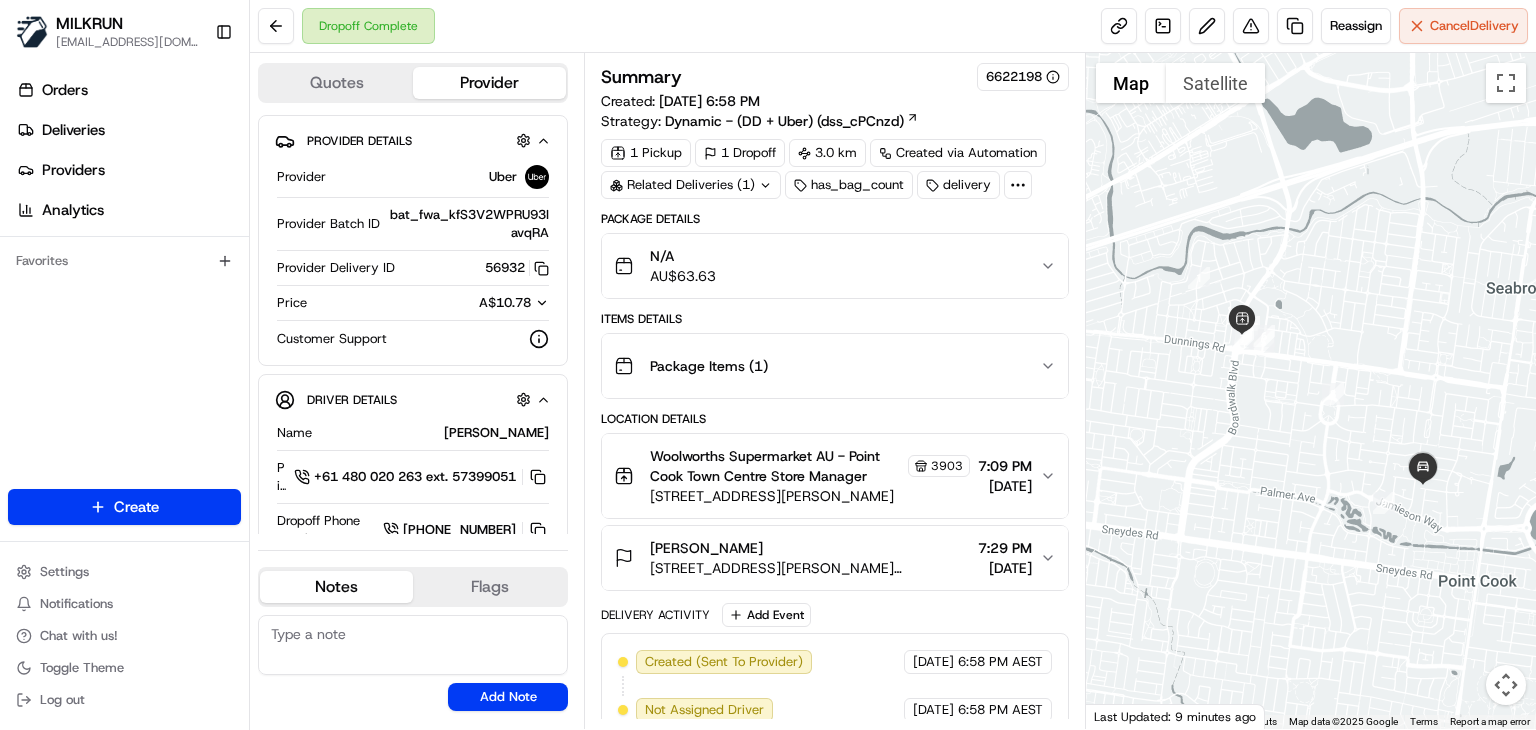 click on "Package Items ( 1 )" at bounding box center [835, 366] 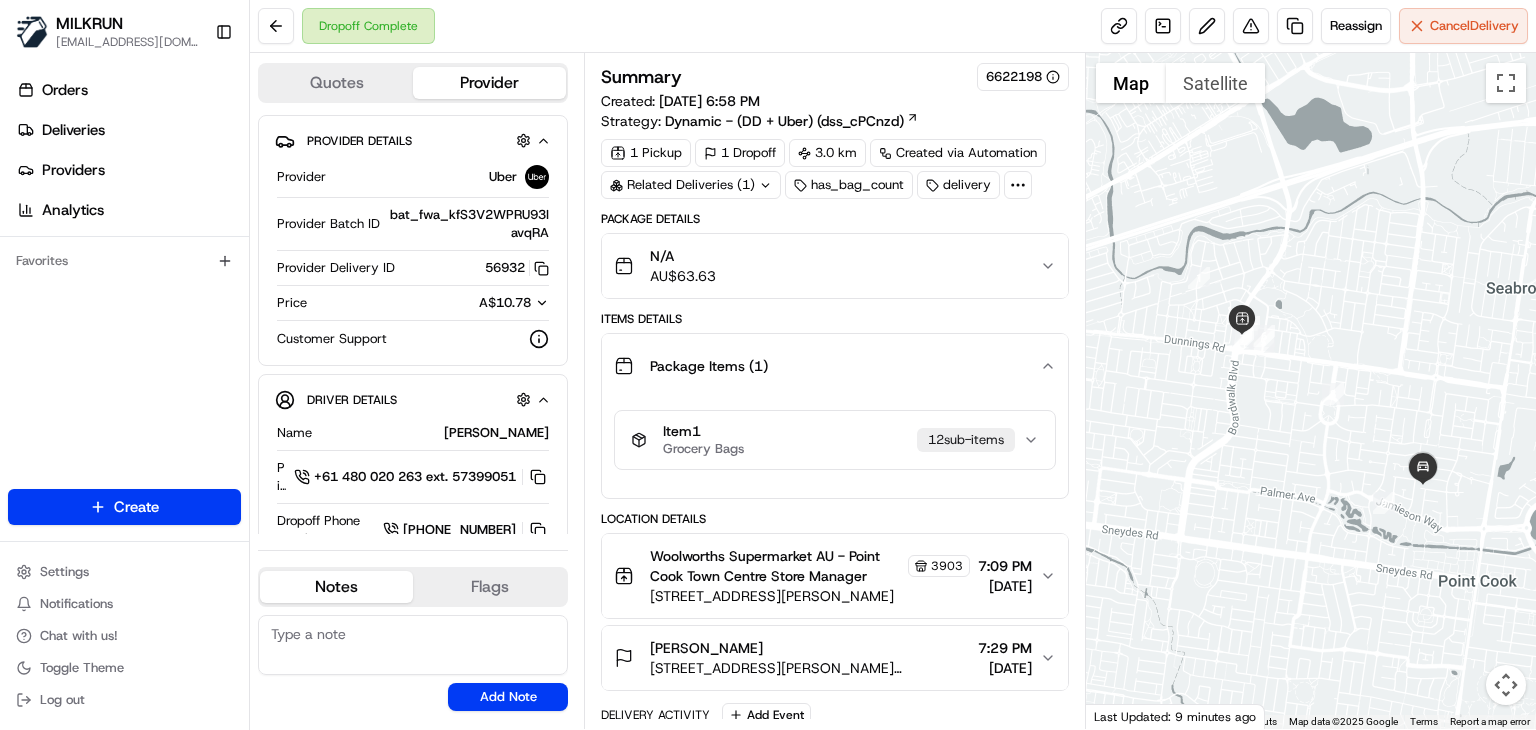 click 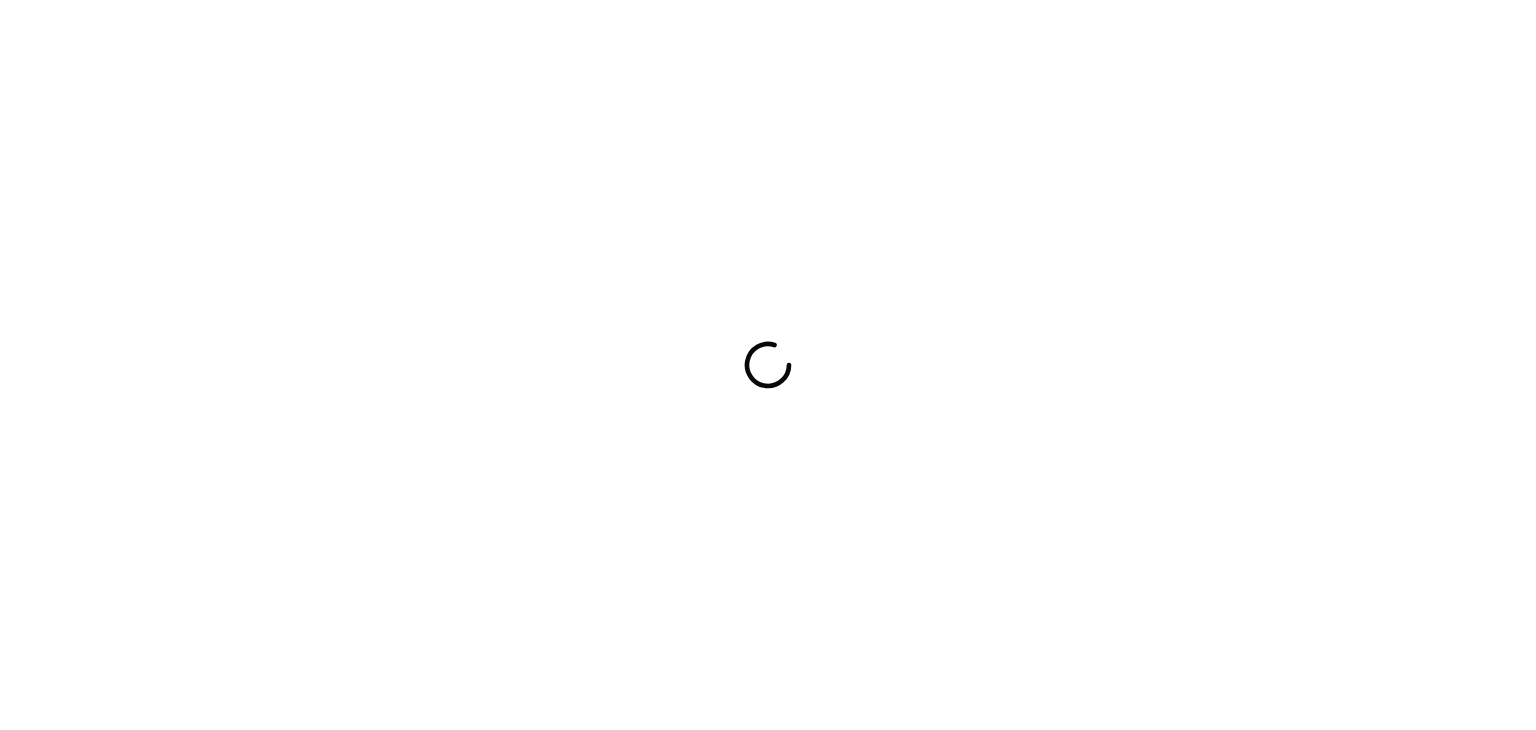 scroll, scrollTop: 0, scrollLeft: 0, axis: both 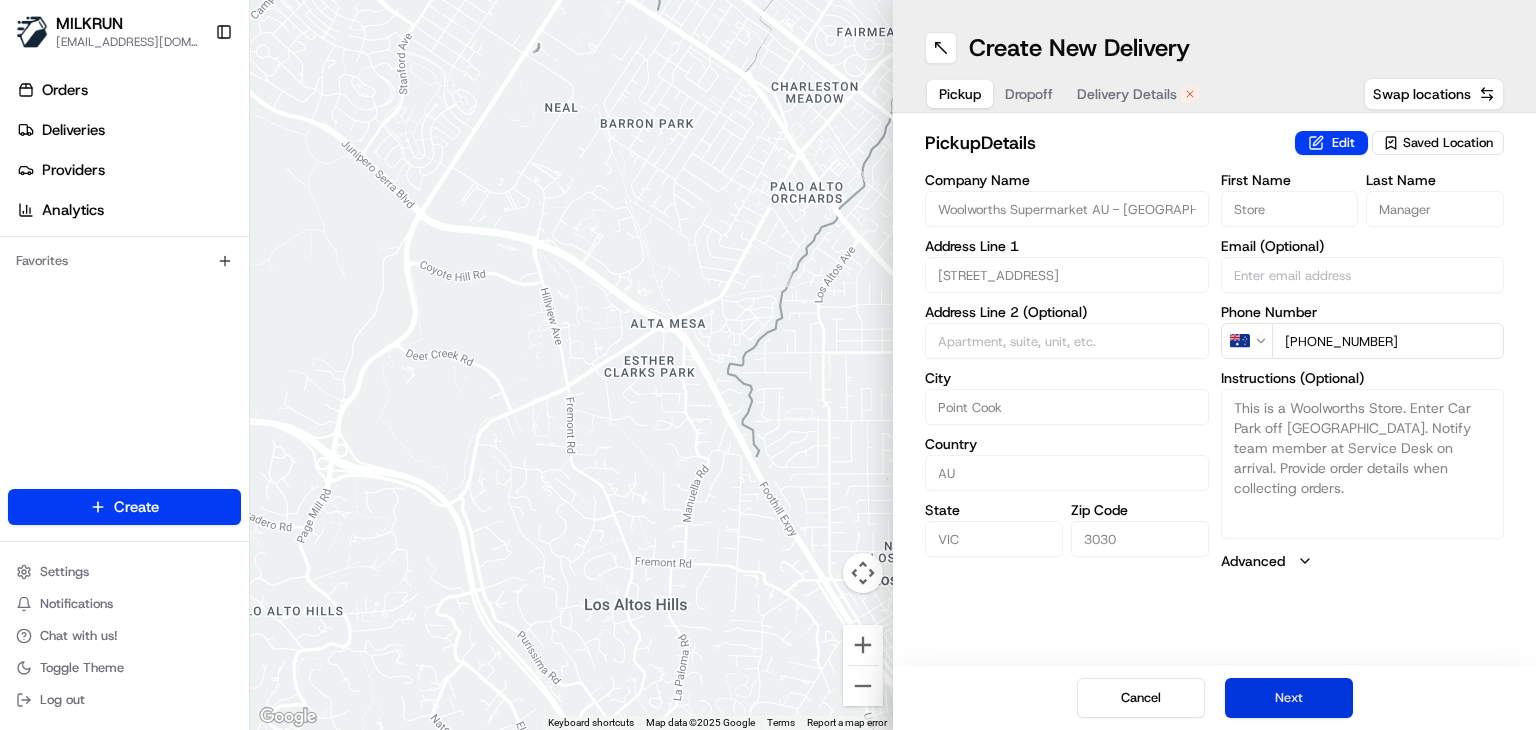 click on "Next" at bounding box center [1289, 698] 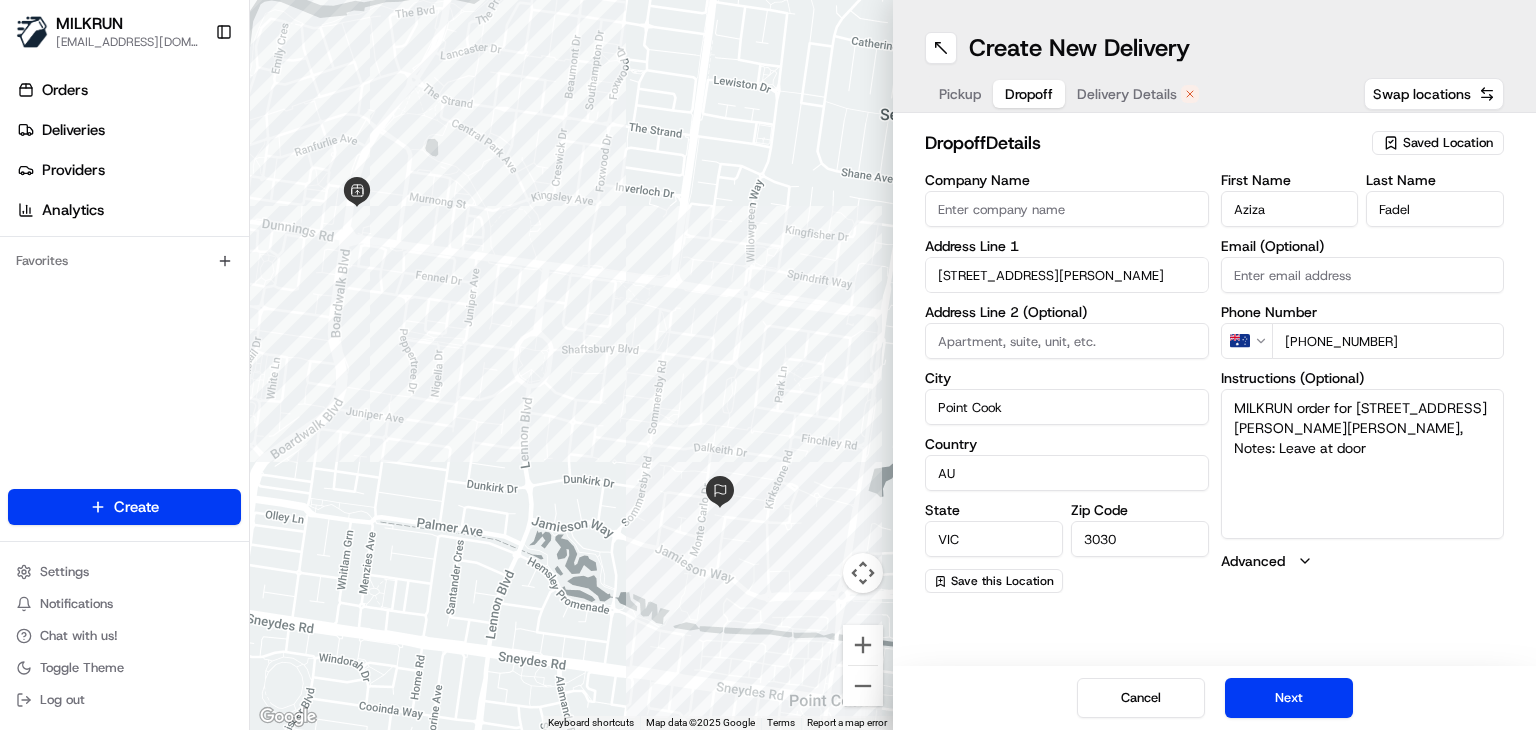 click on "Delivery Details" at bounding box center (1138, 94) 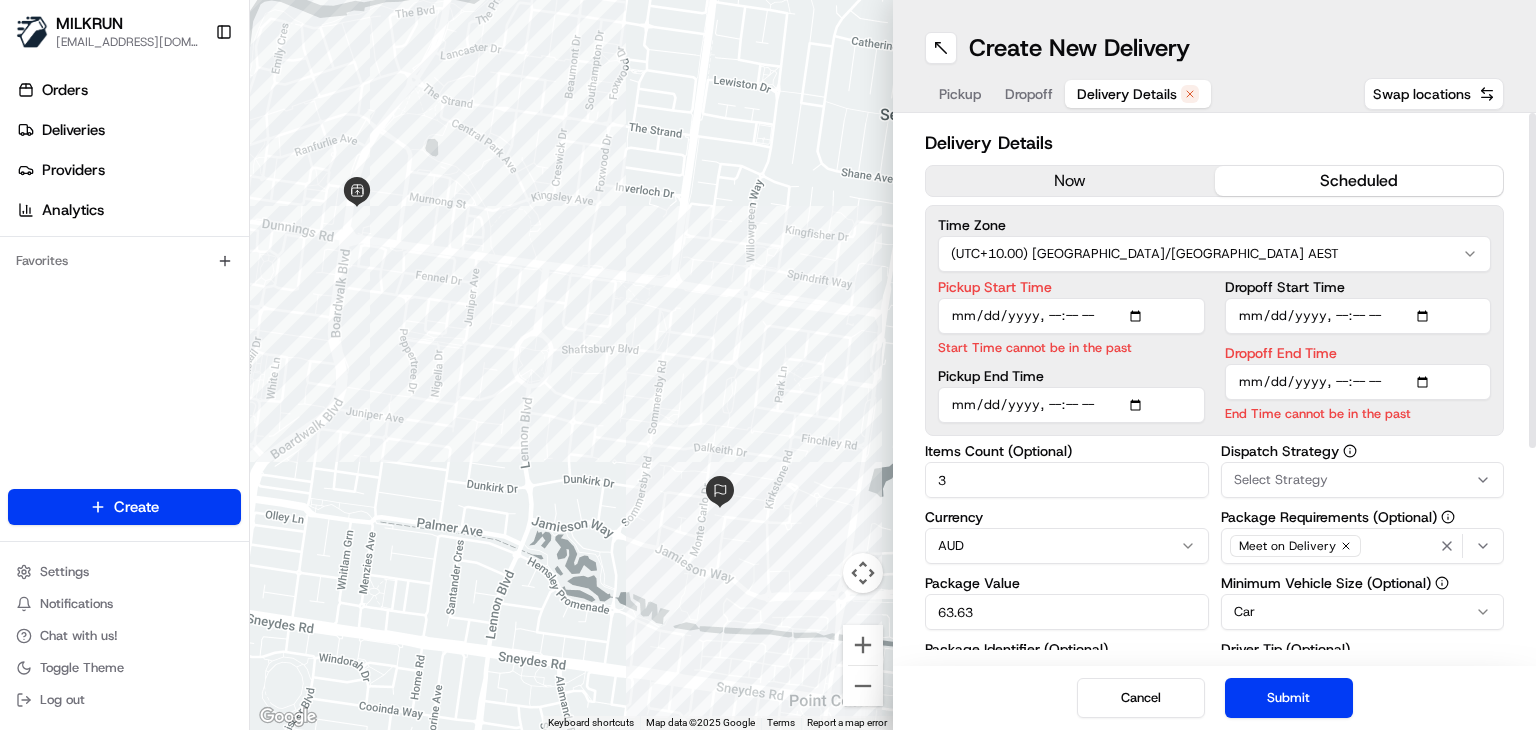click on "Delivery Details now scheduled Time Zone (UTC+10.00) Australia/Sydney AEST Pickup Start Time Start Time cannot be in the past Pickup End Time Dropoff Start Time Dropoff End Time End Time cannot be in the past Items Count (Optional) 3 Currency AUD Package Value 63.63 Package Identifier (Optional) e5857e0d-d446-4c5c-84b1-5c3c3da76f39_copy Description (Optional) N/A Dispatch Strategy Select Strategy Package Requirements (Optional) Meet on Delivery Minimum Vehicle Size (Optional) Car Driver Tip (Optional) $ 5 $ 10 $ 15 $ 30 $ 50 Package Items ( 1 ) Total Package Dimensions (Optional) Advanced (Optional)" at bounding box center (1214, 559) 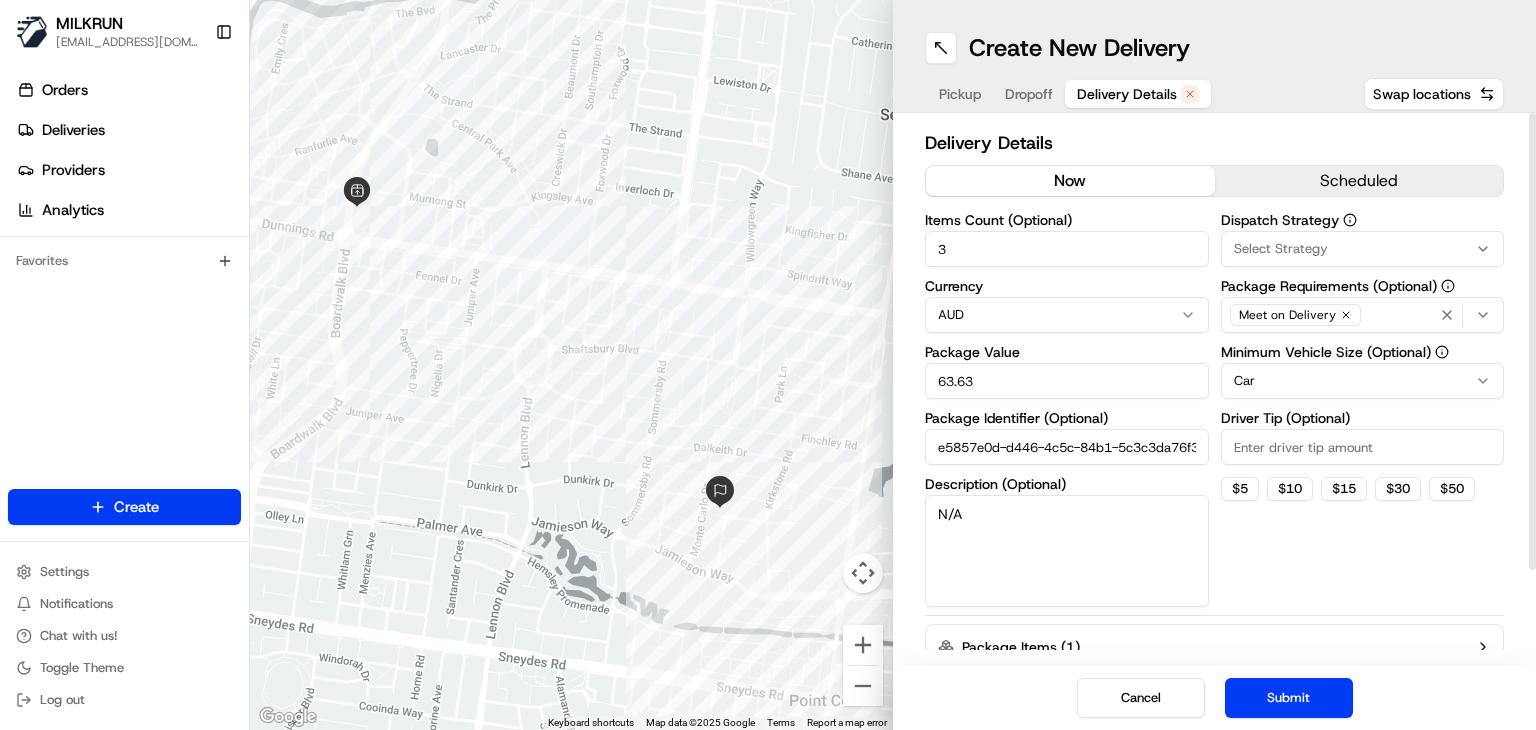click on "now" at bounding box center (1070, 181) 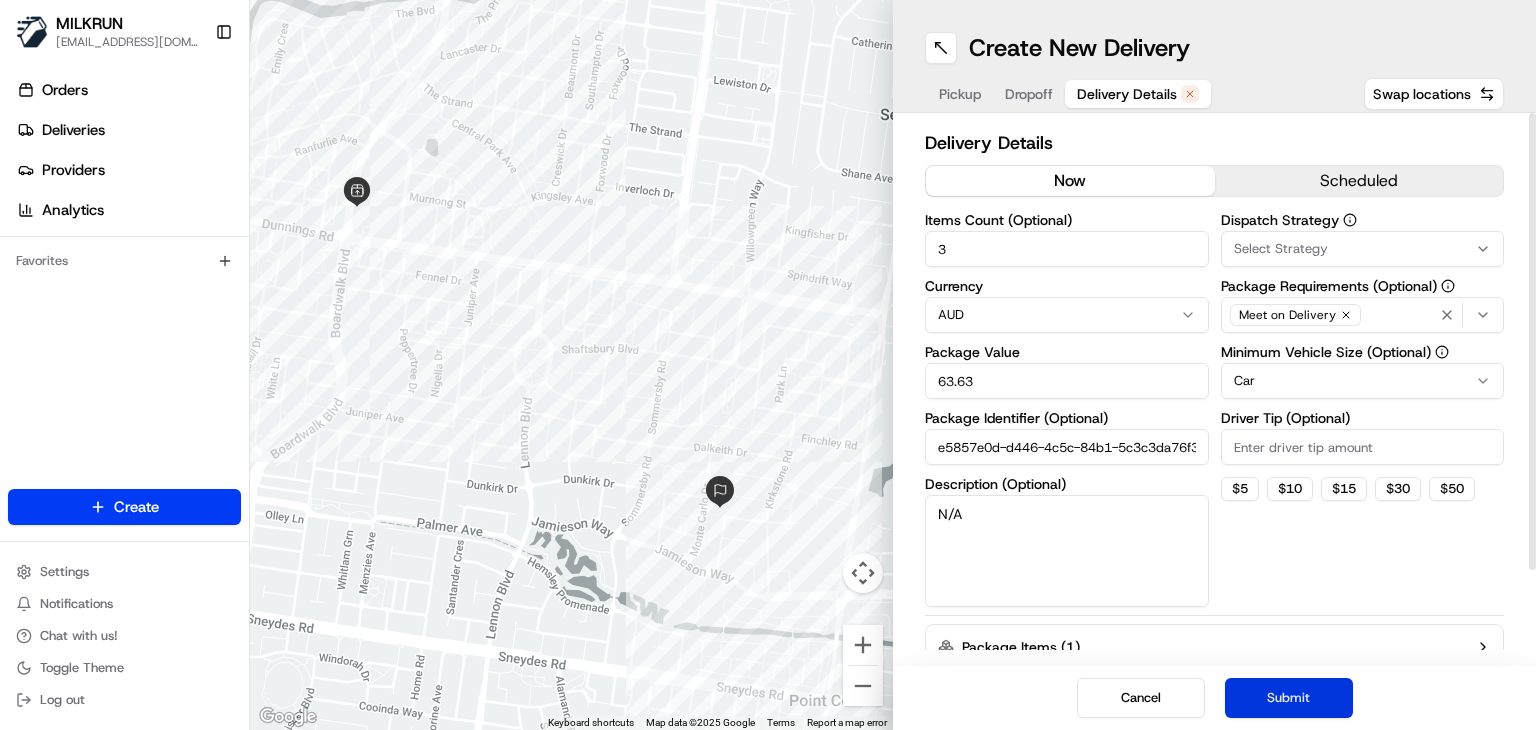 click on "Submit" at bounding box center [1289, 698] 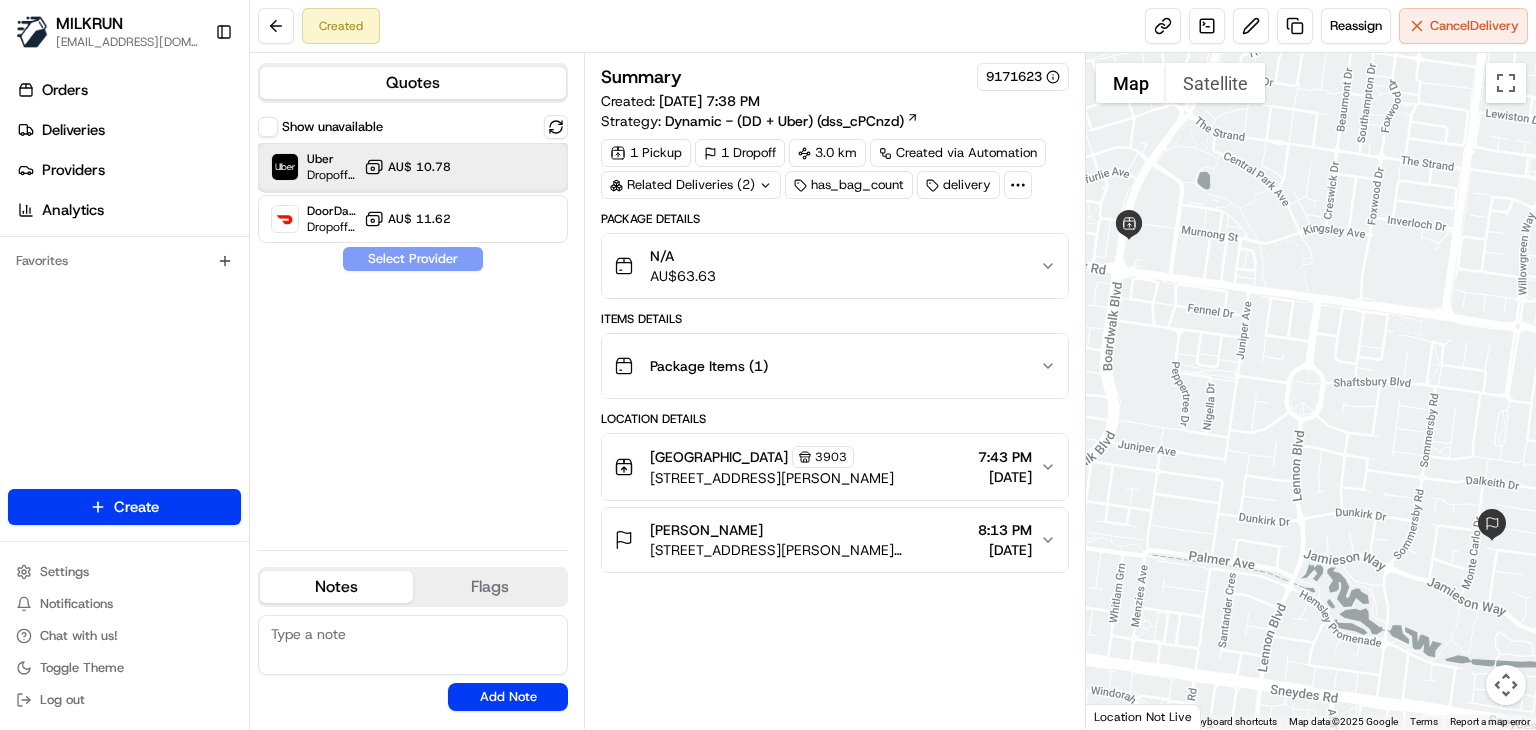 click on "Uber Dropoff ETA   28 minutes AU$   10.78" at bounding box center (413, 167) 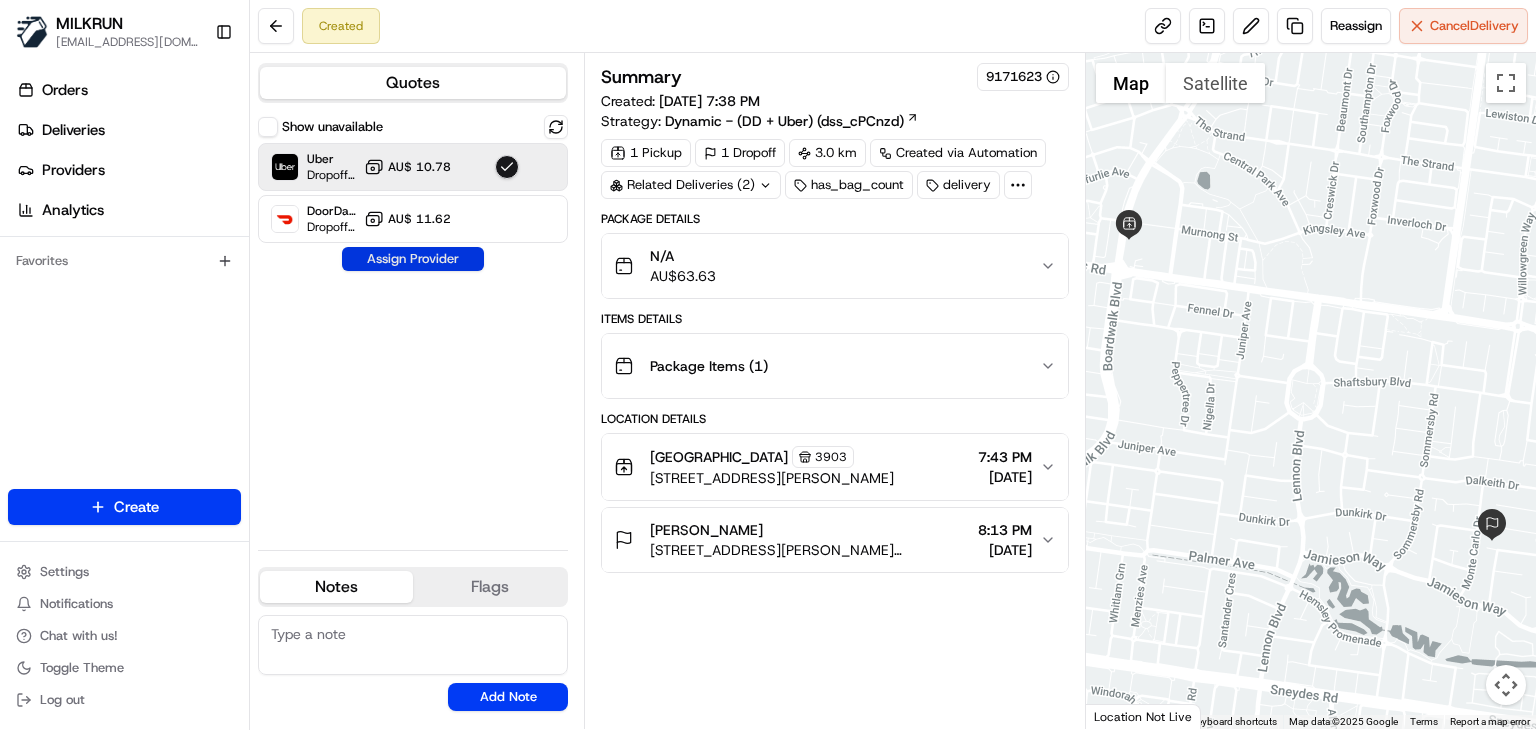 click on "Assign Provider" at bounding box center (413, 259) 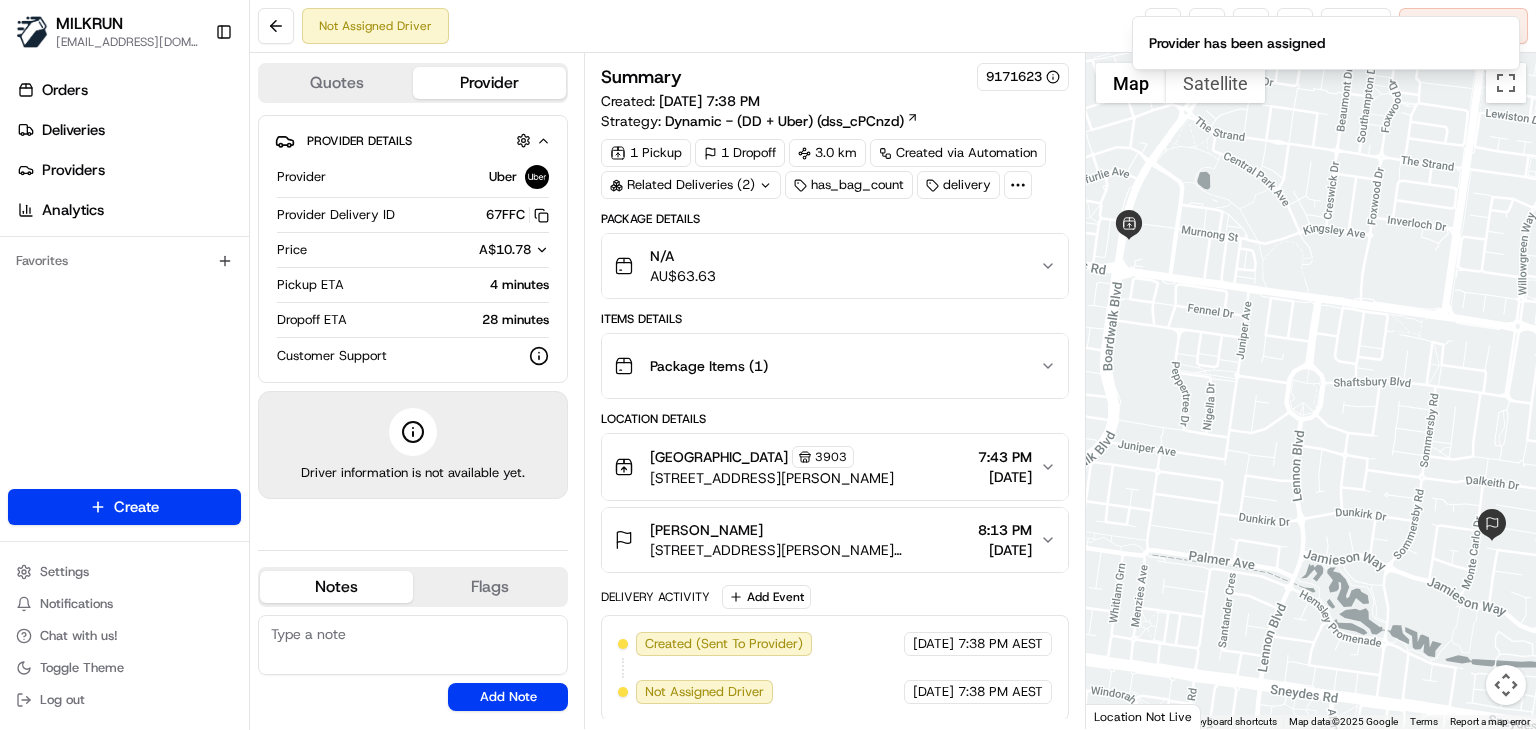 scroll, scrollTop: 16, scrollLeft: 0, axis: vertical 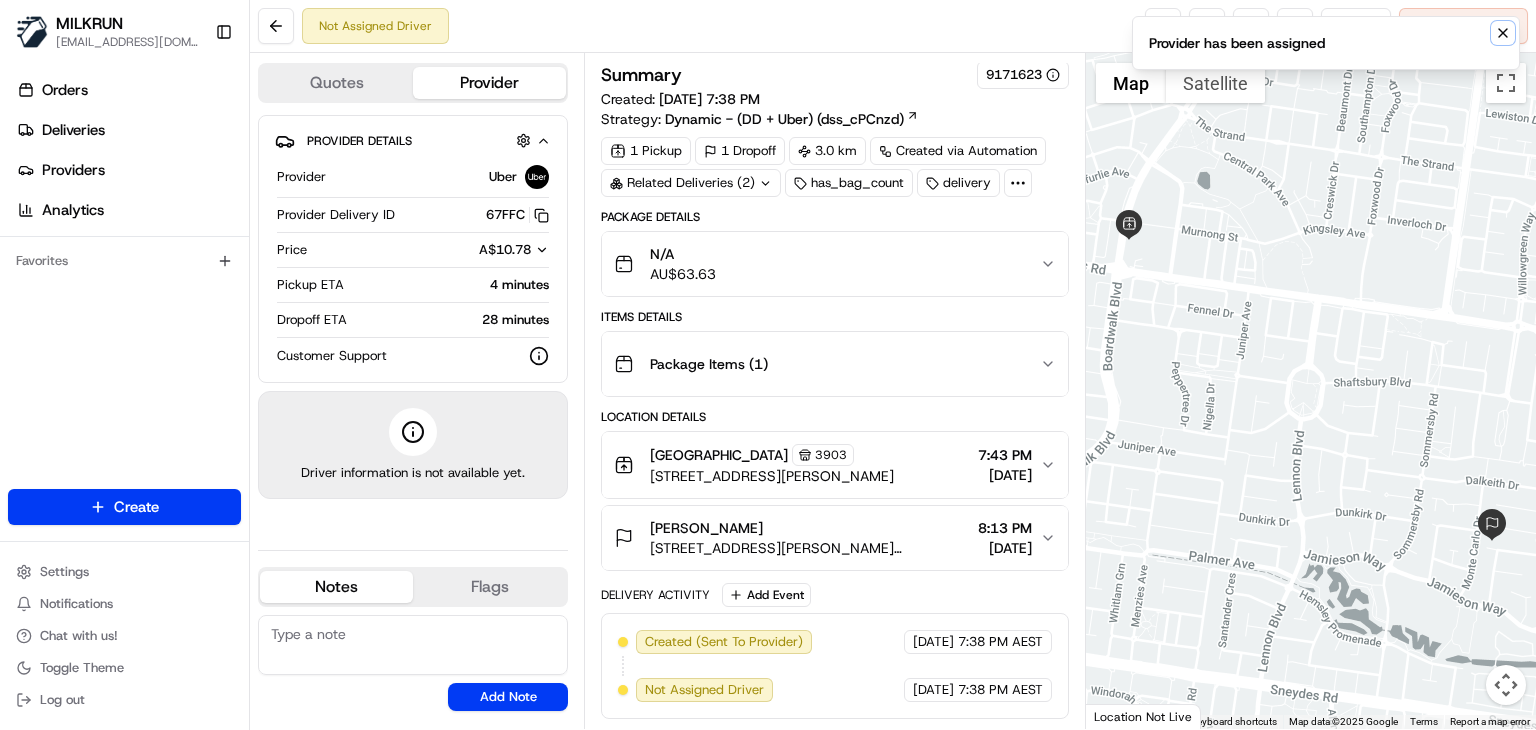click 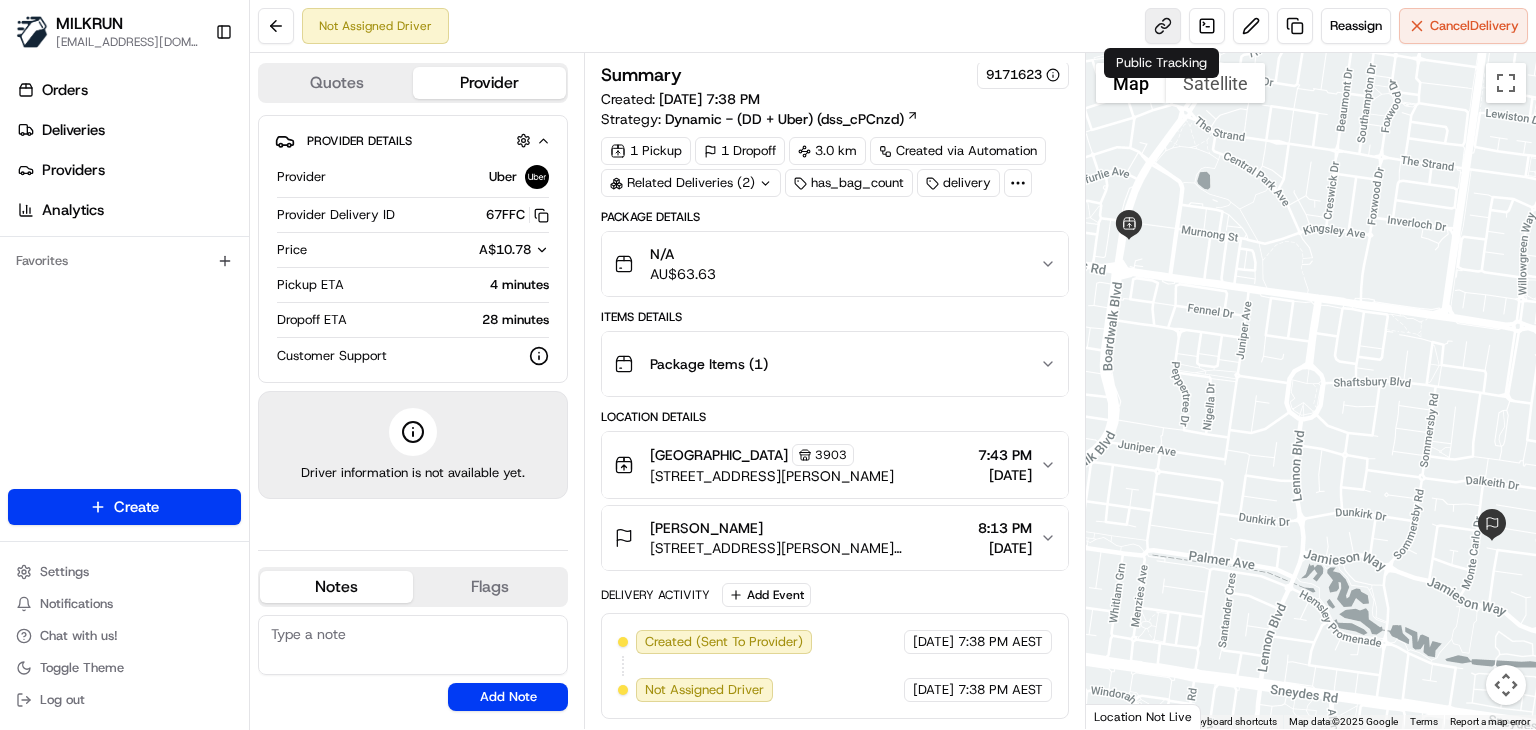 click at bounding box center [1163, 26] 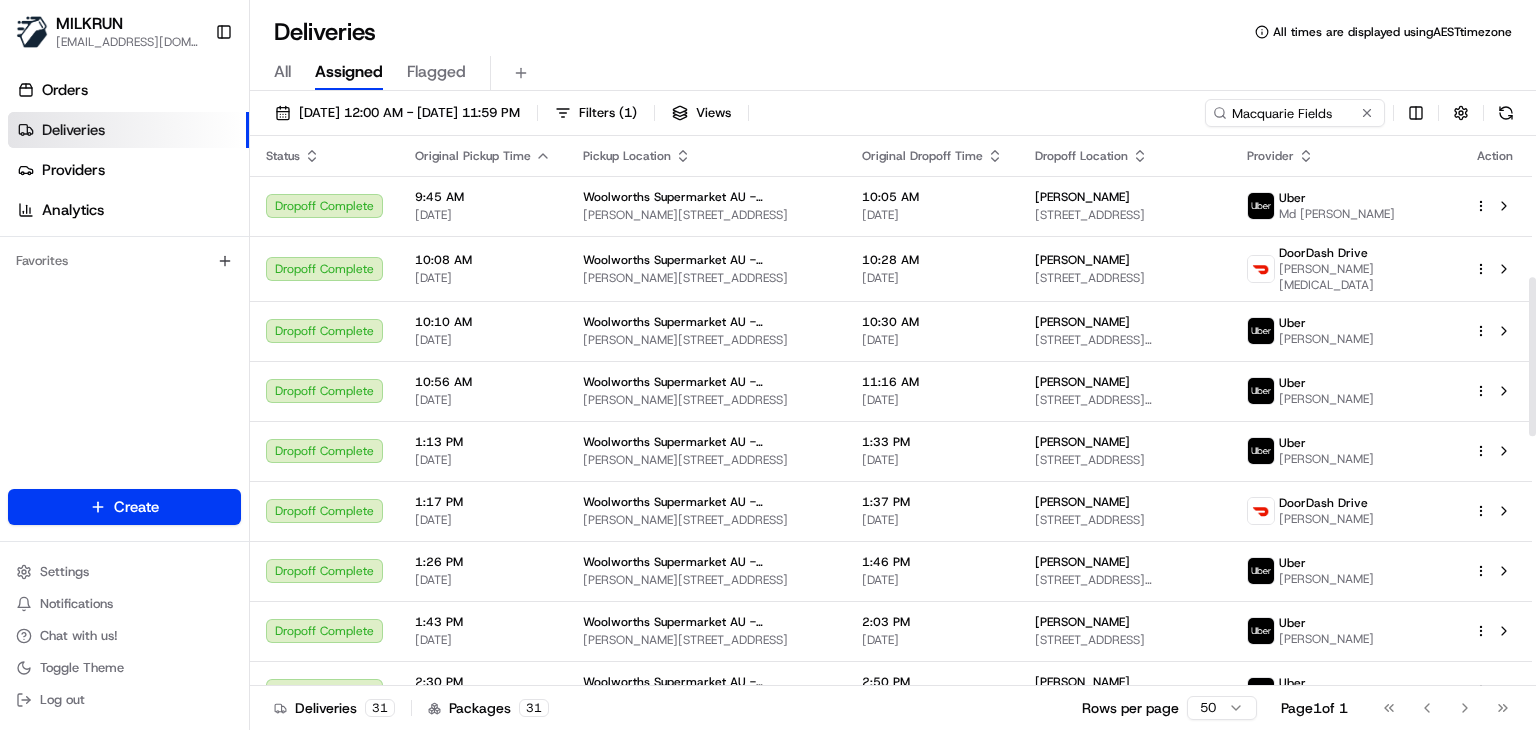 scroll, scrollTop: 0, scrollLeft: 0, axis: both 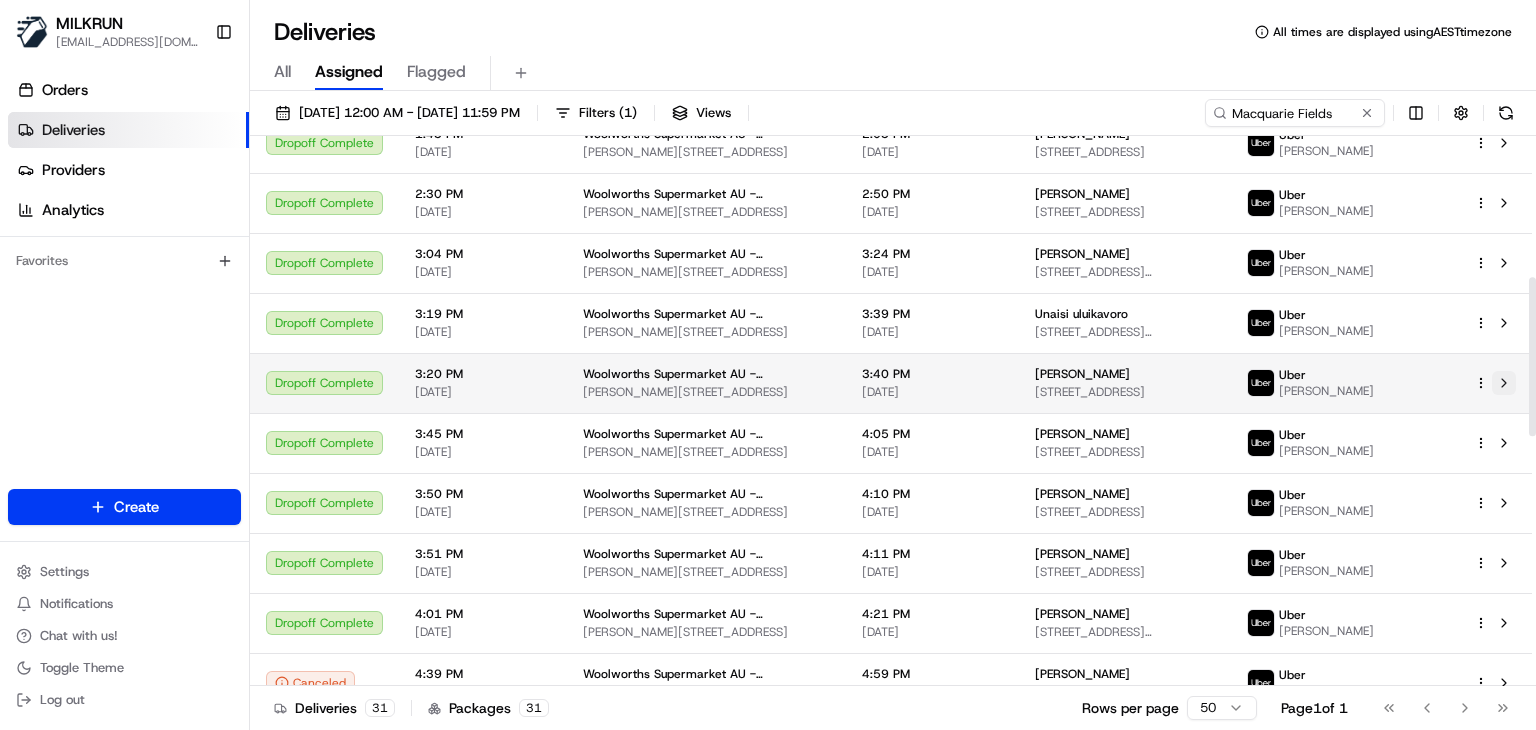 click at bounding box center (1504, 383) 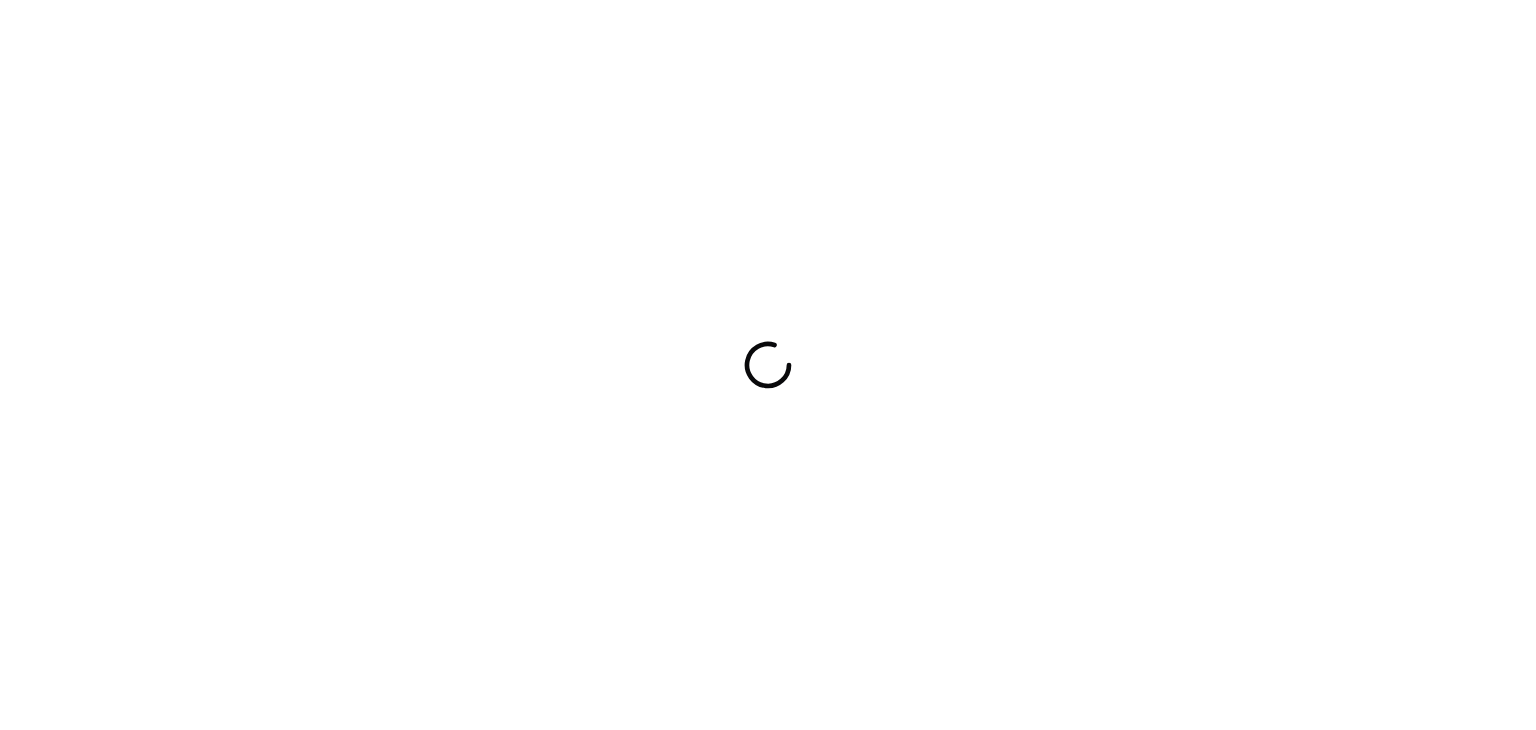 scroll, scrollTop: 0, scrollLeft: 0, axis: both 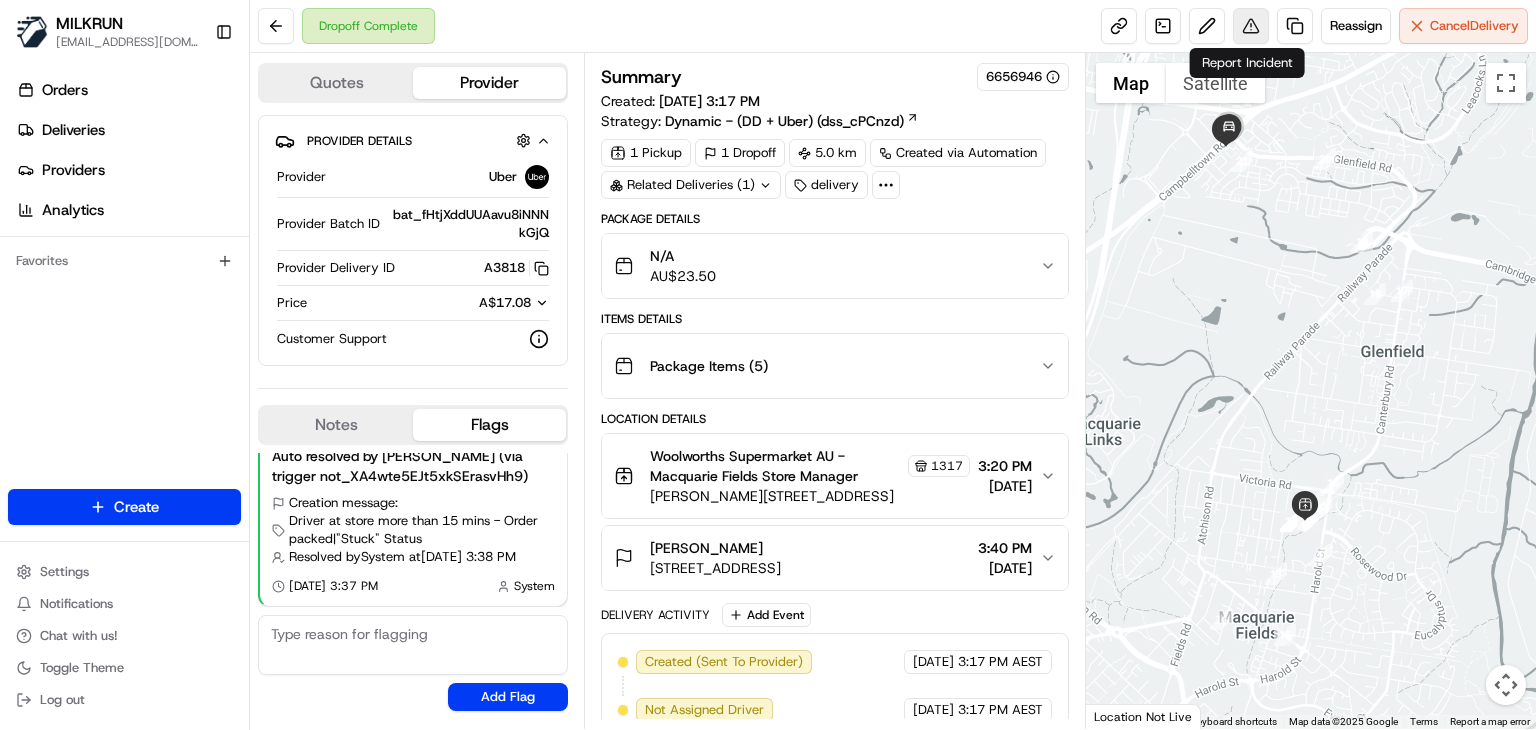 click at bounding box center (1251, 26) 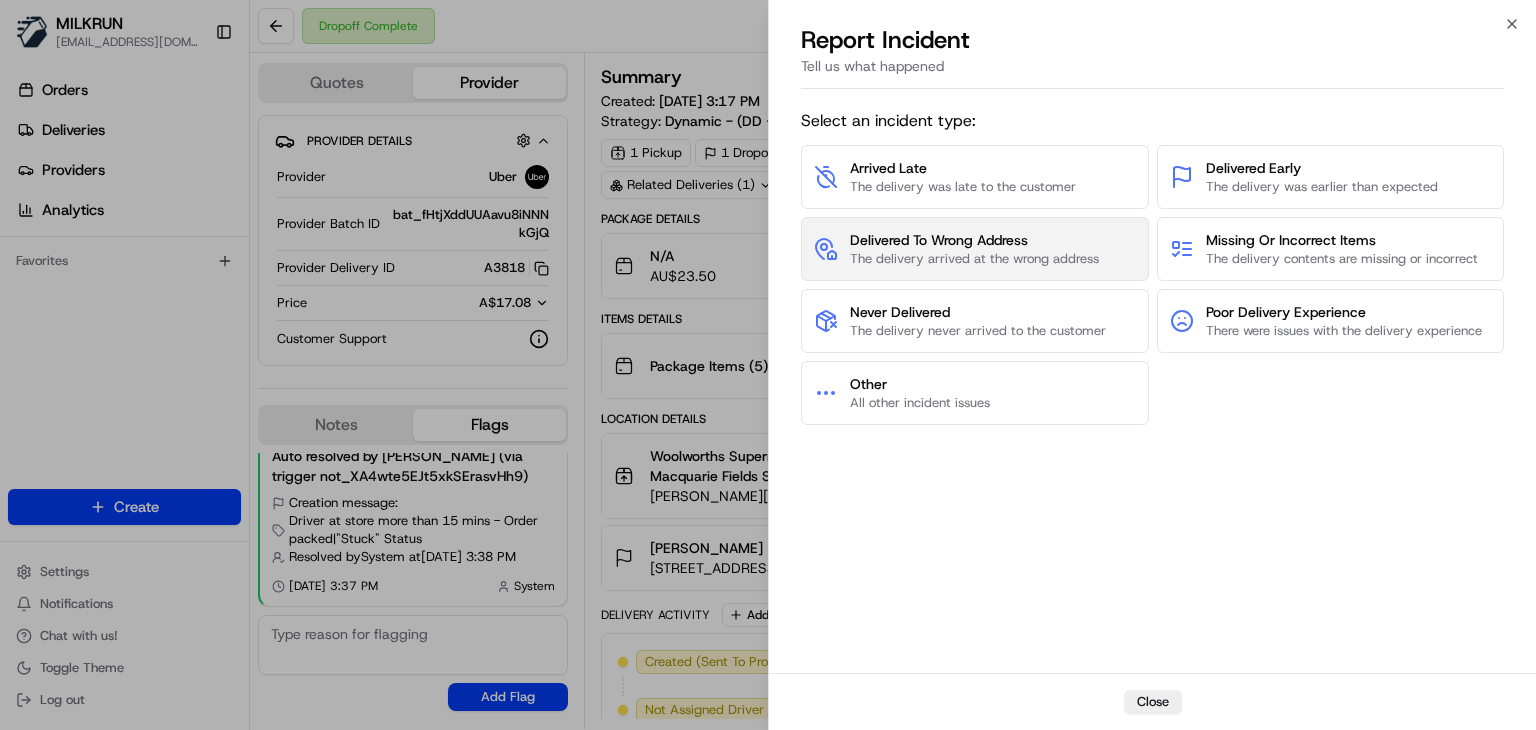click on "Delivered To Wrong Address" at bounding box center [974, 240] 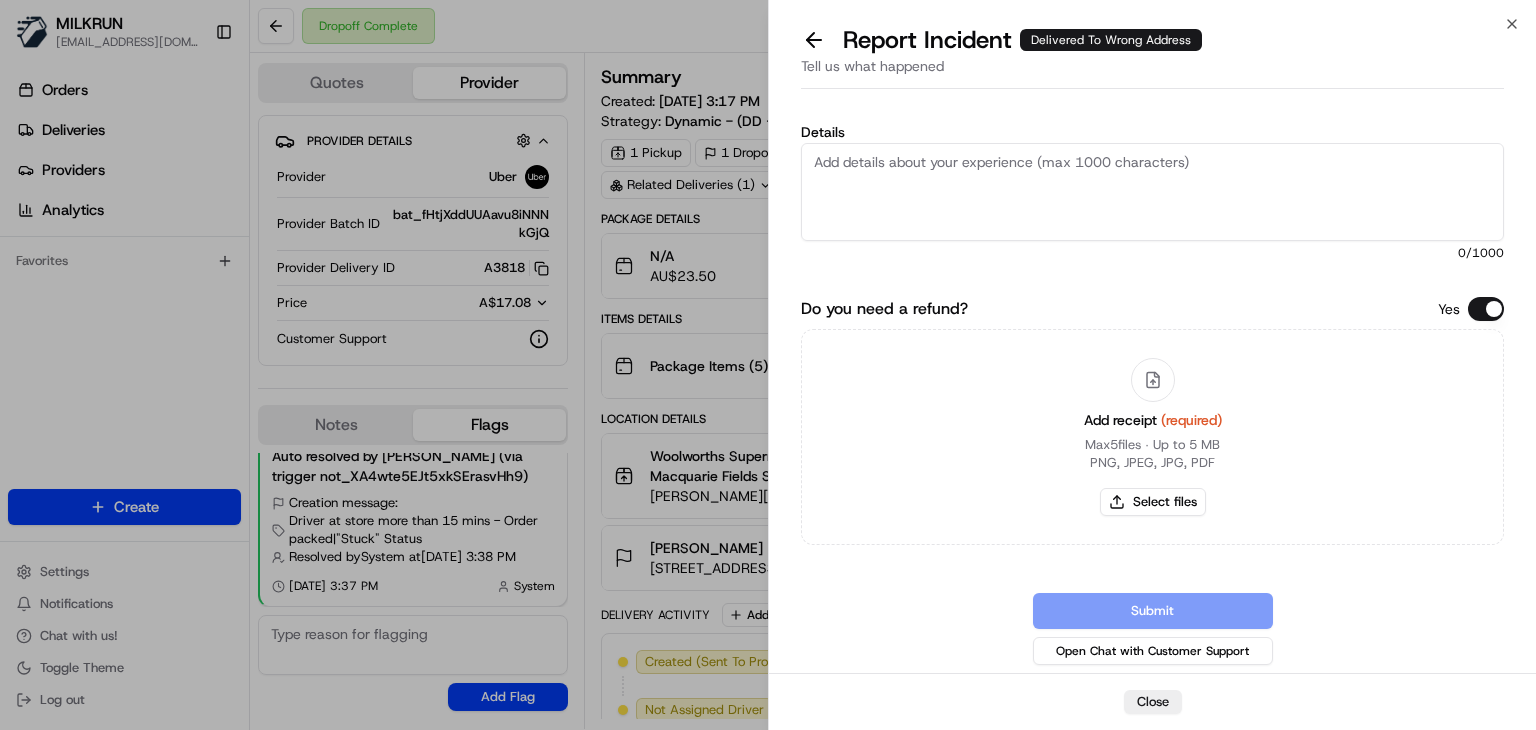 click on "Details" at bounding box center (1152, 192) 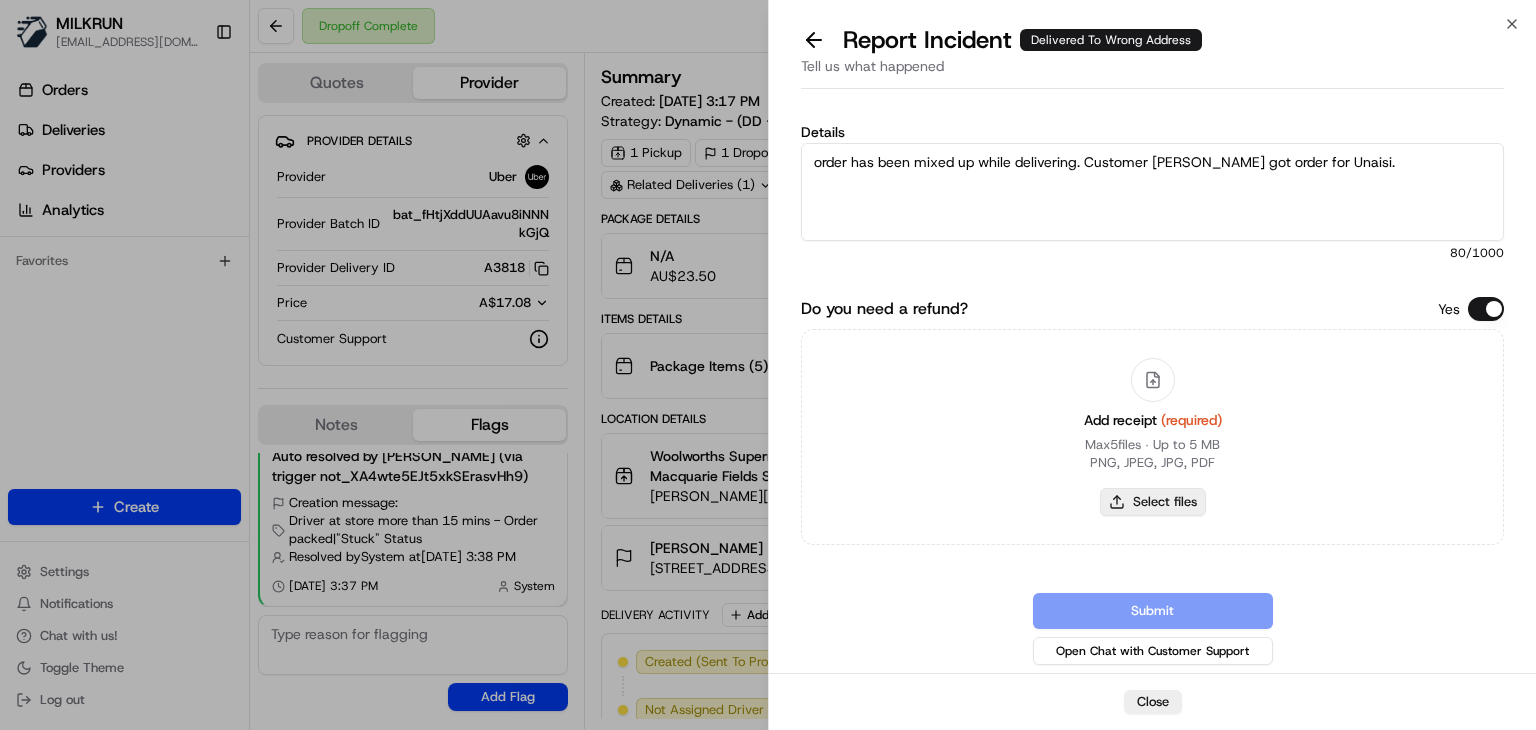 type on "order has been mixed up while delivering. Customer Susan got order for Unaisi." 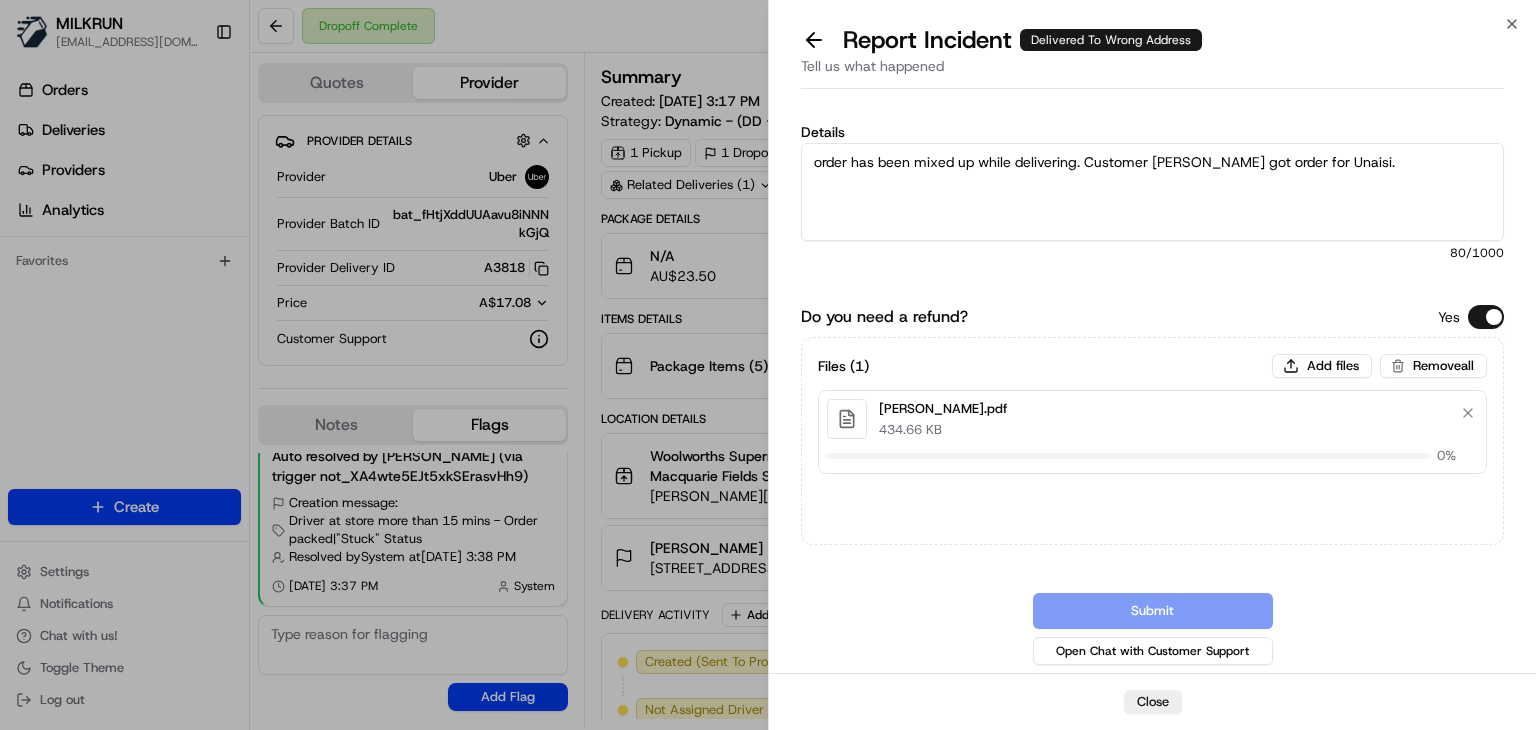type 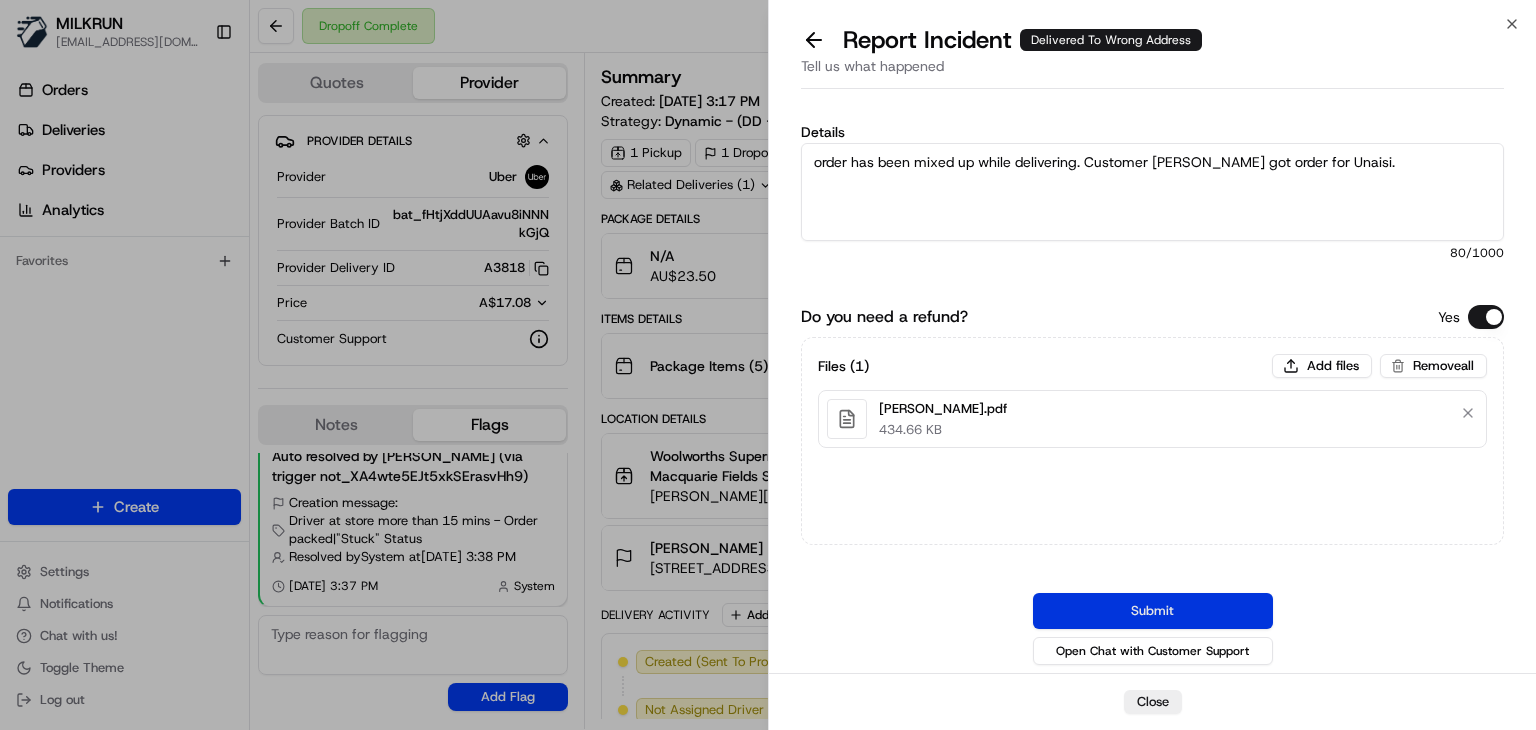 click on "Submit" at bounding box center (1153, 611) 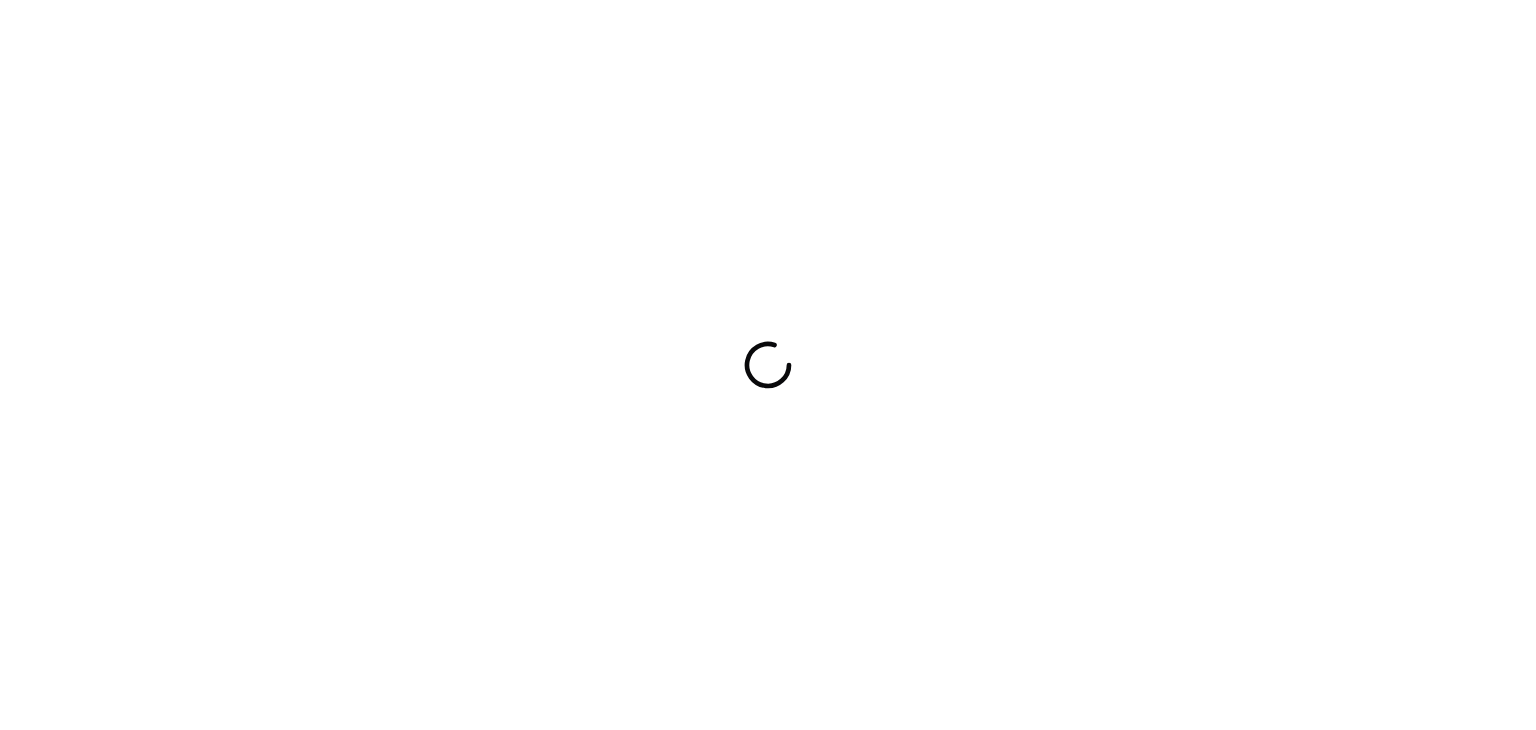 scroll, scrollTop: 0, scrollLeft: 0, axis: both 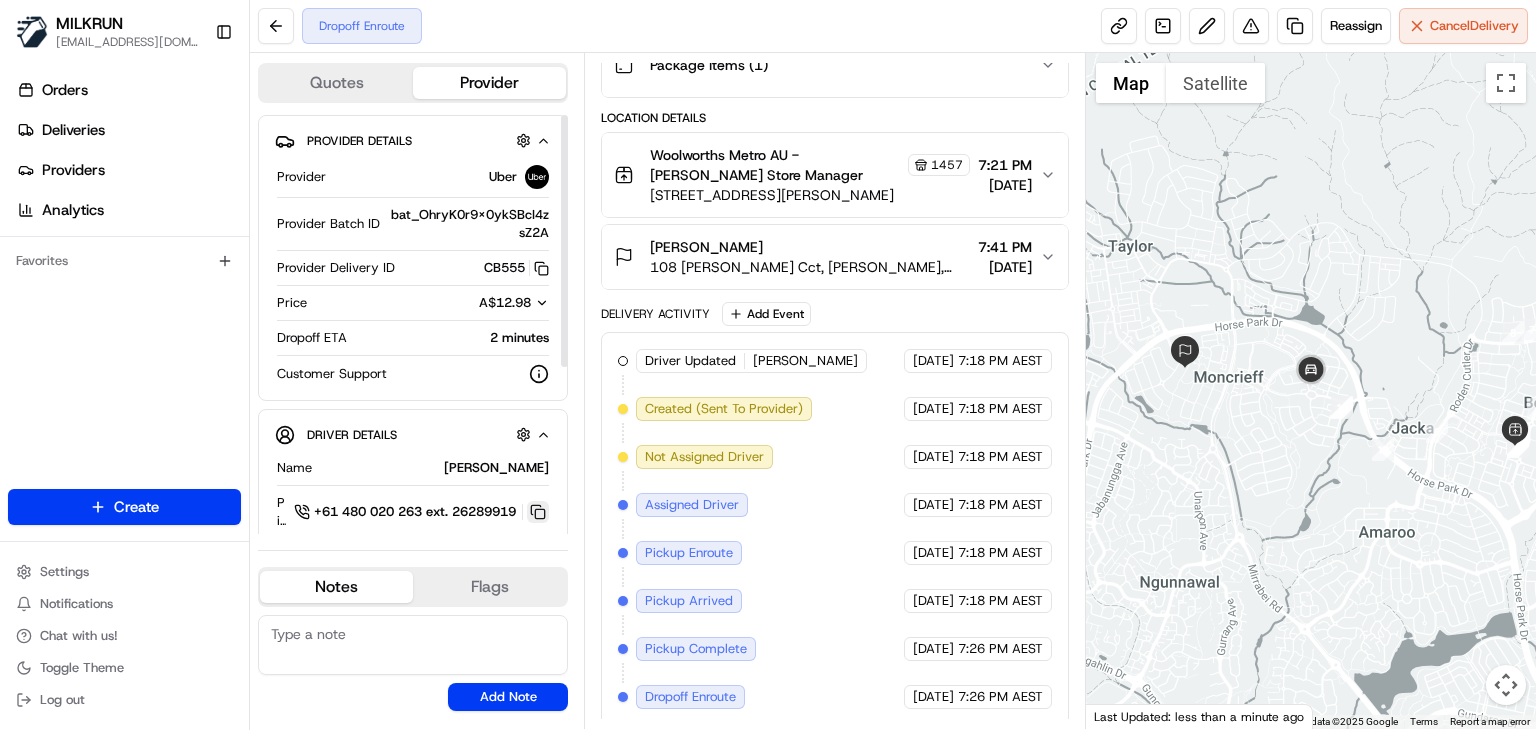 click at bounding box center [538, 512] 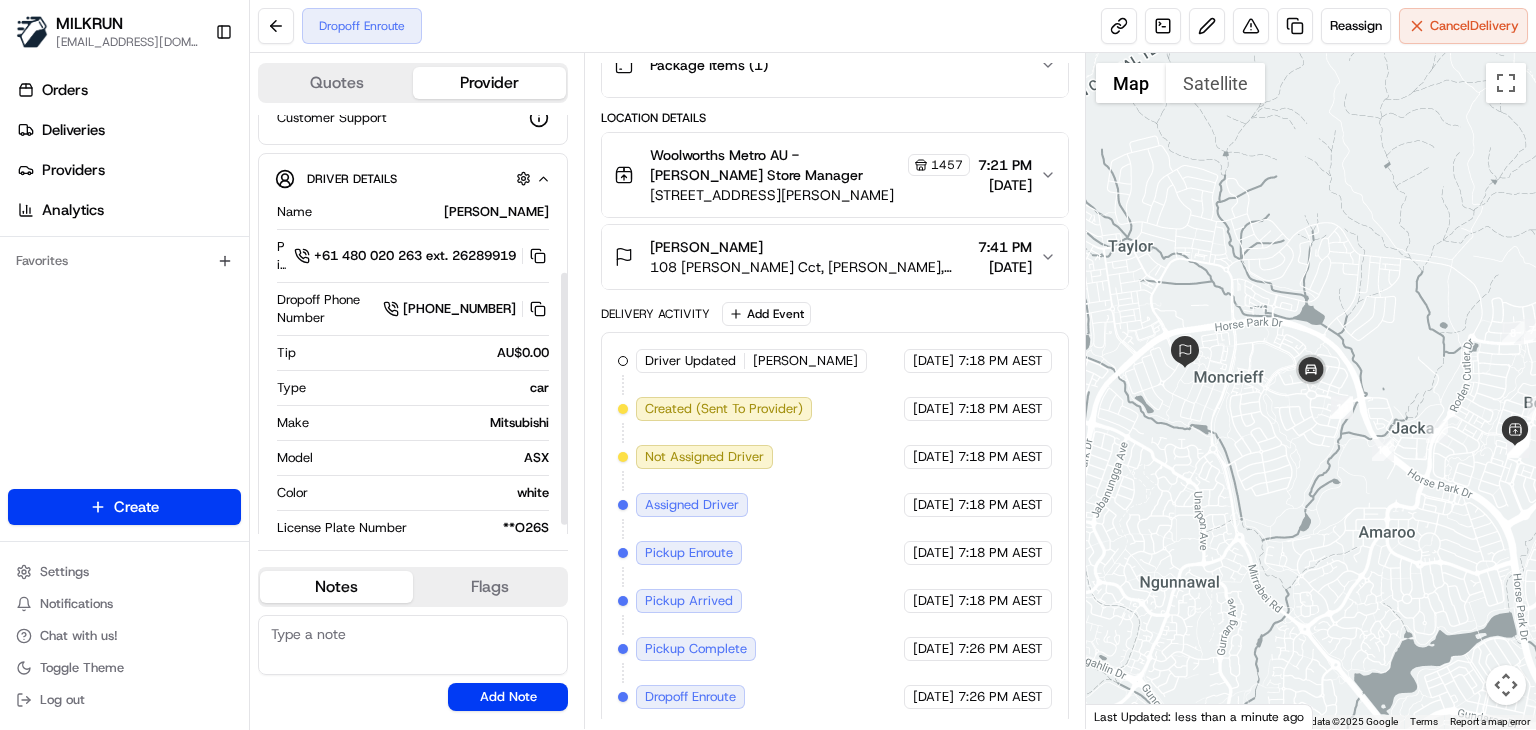 scroll, scrollTop: 264, scrollLeft: 0, axis: vertical 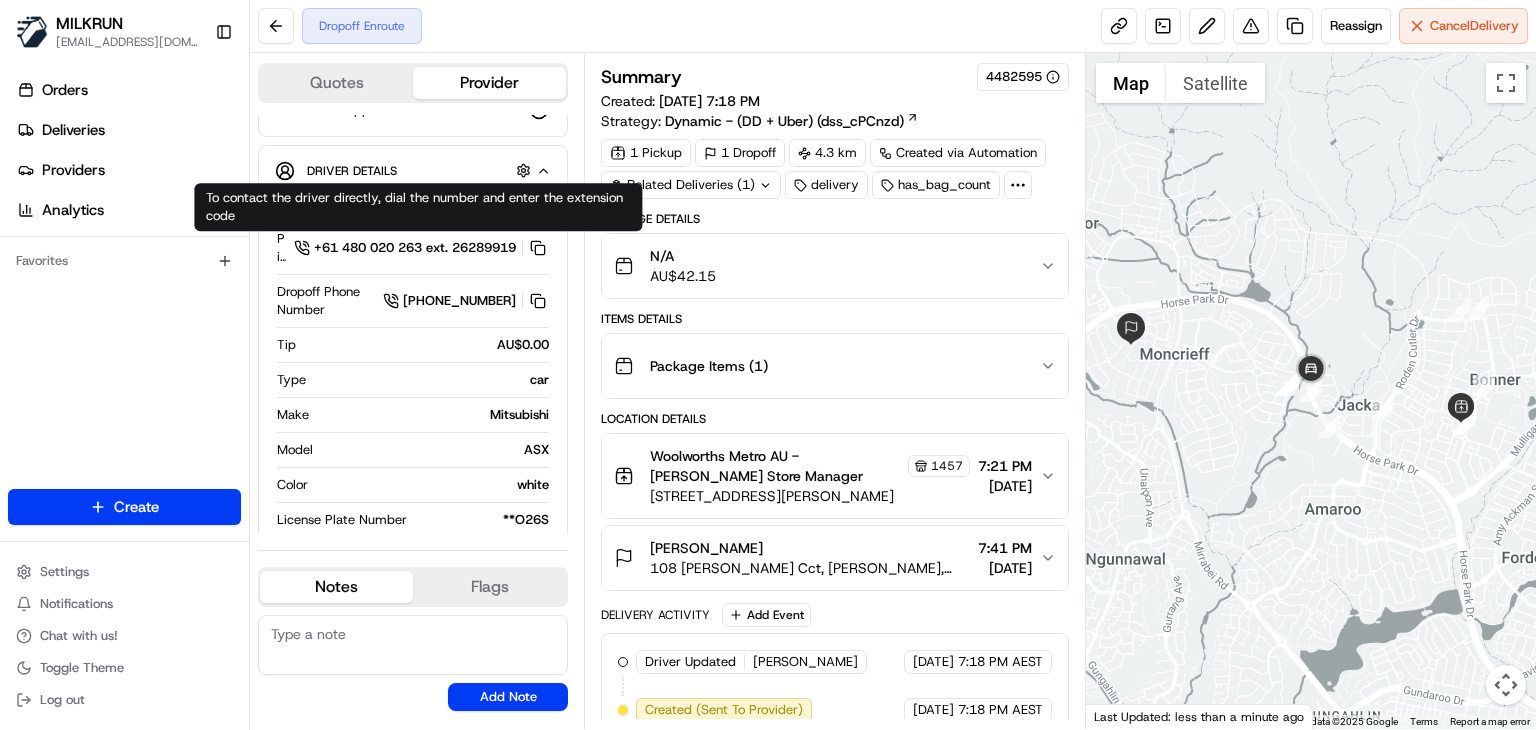 click on "Dropoff Enroute Reassign Cancel  Delivery" at bounding box center (893, 26) 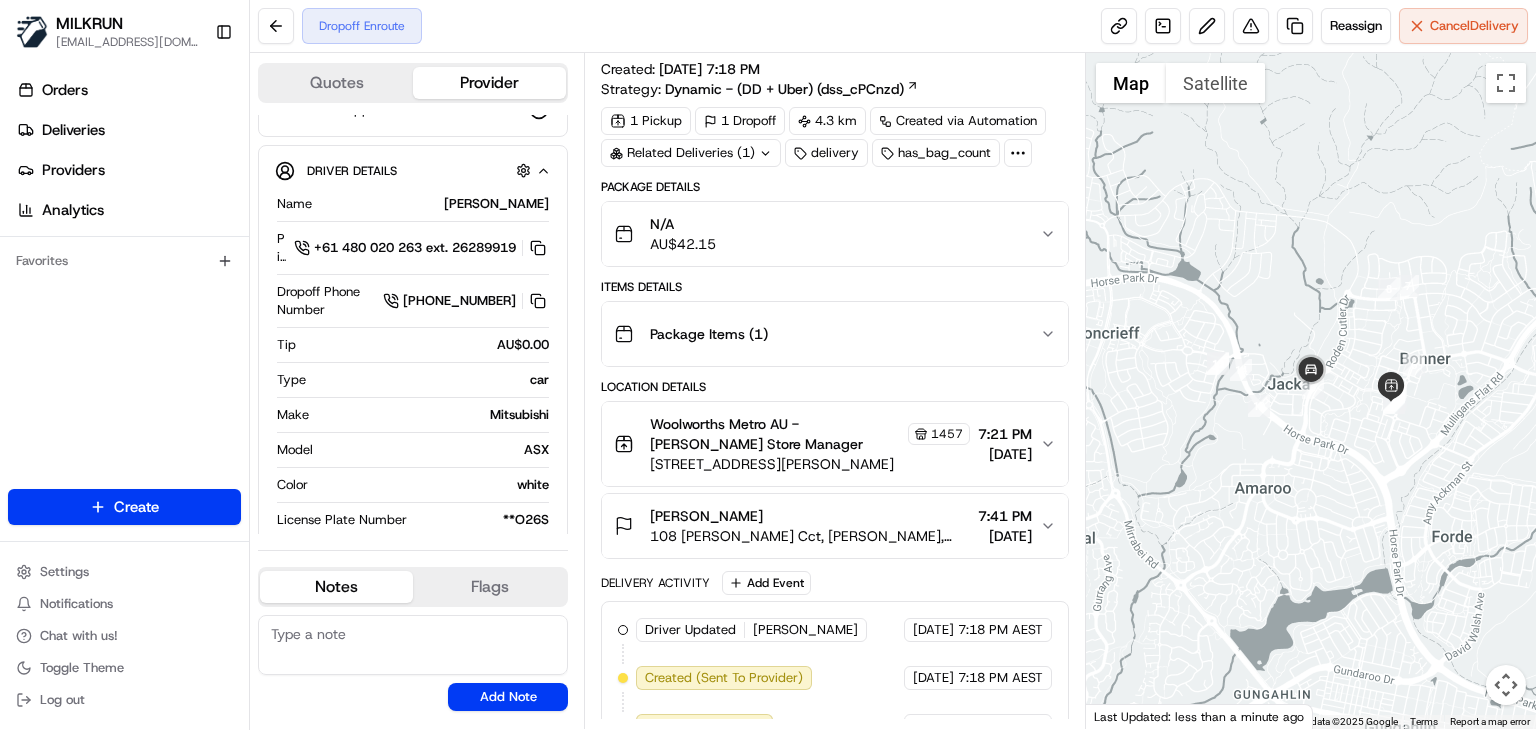 scroll, scrollTop: 0, scrollLeft: 0, axis: both 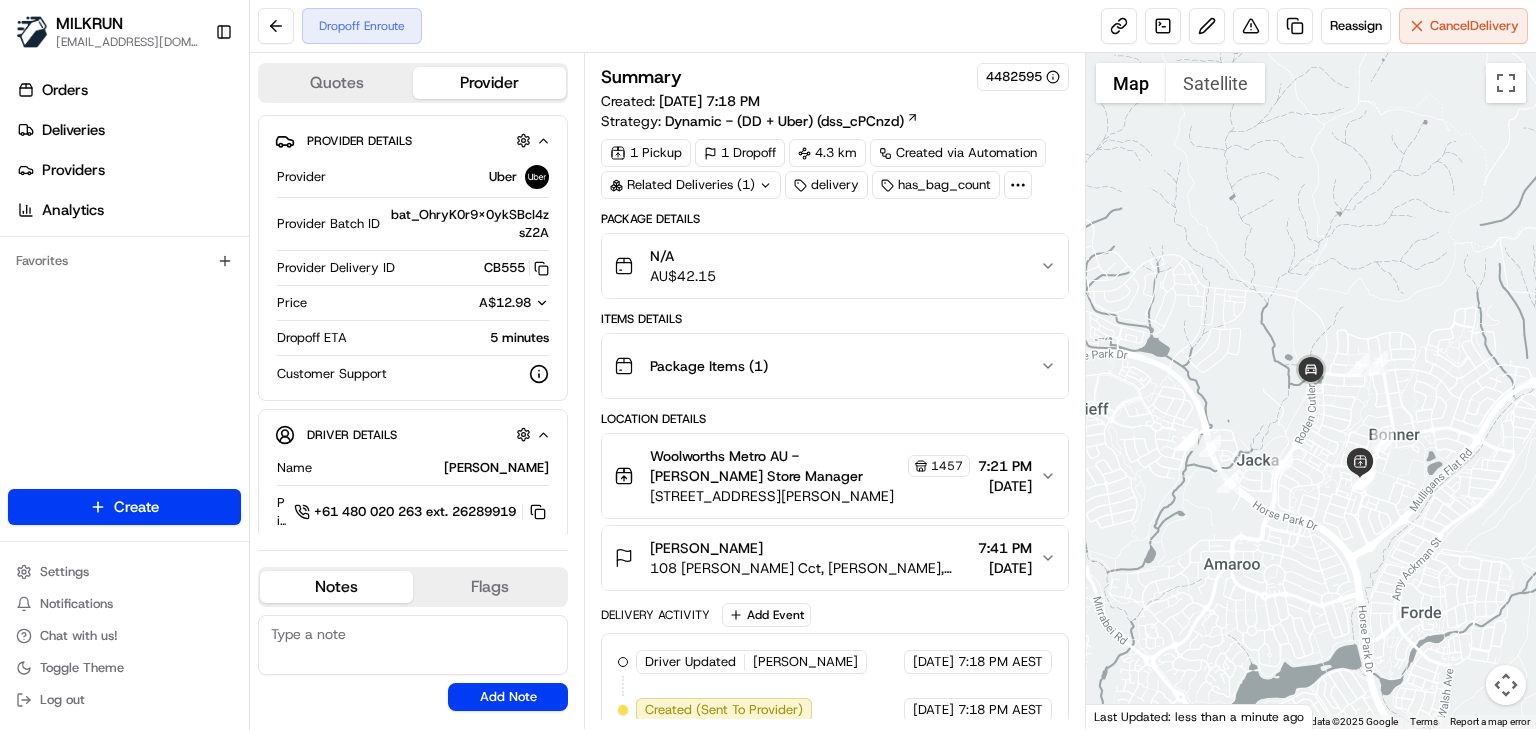drag, startPoint x: 754, startPoint y: 546, endPoint x: 645, endPoint y: 549, distance: 109.041275 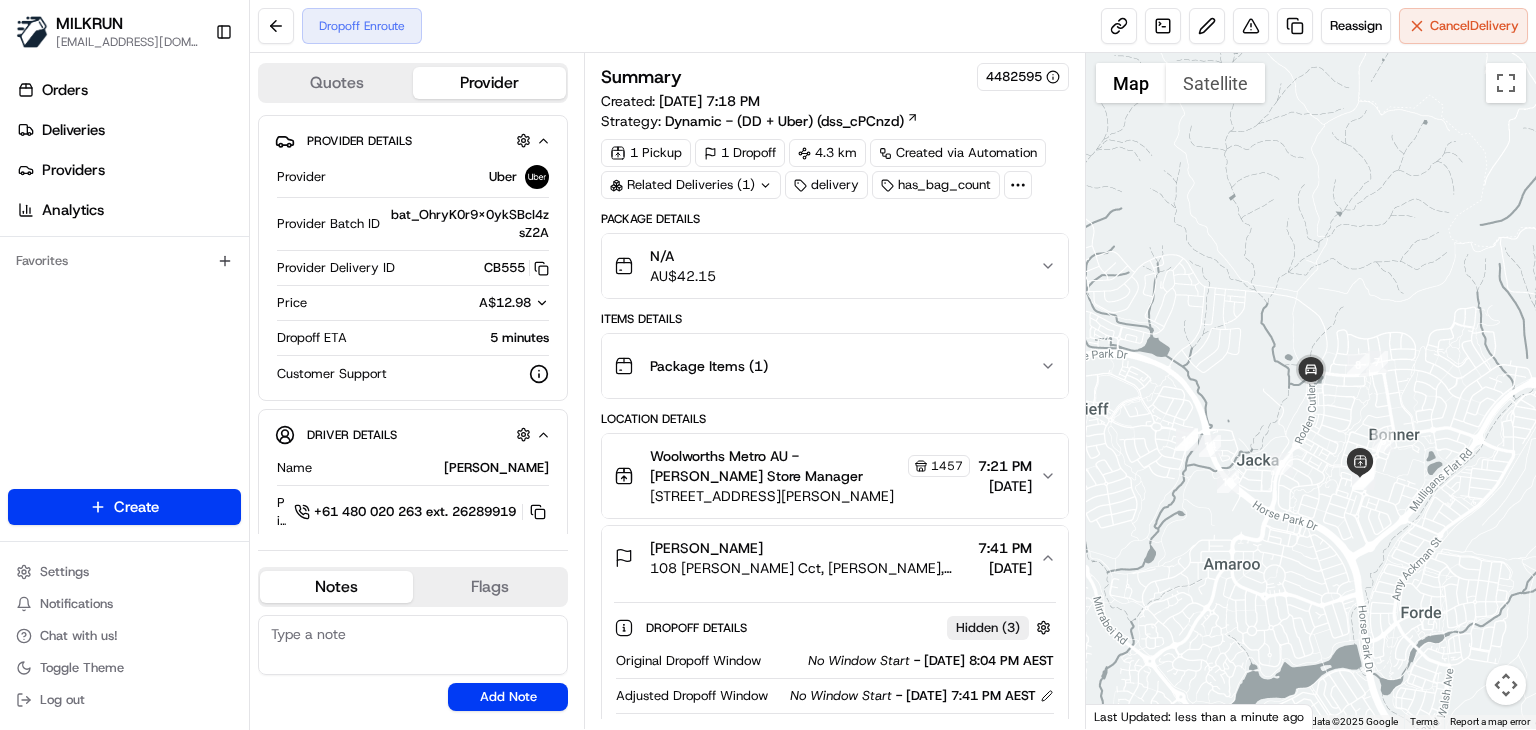 scroll, scrollTop: 295, scrollLeft: 0, axis: vertical 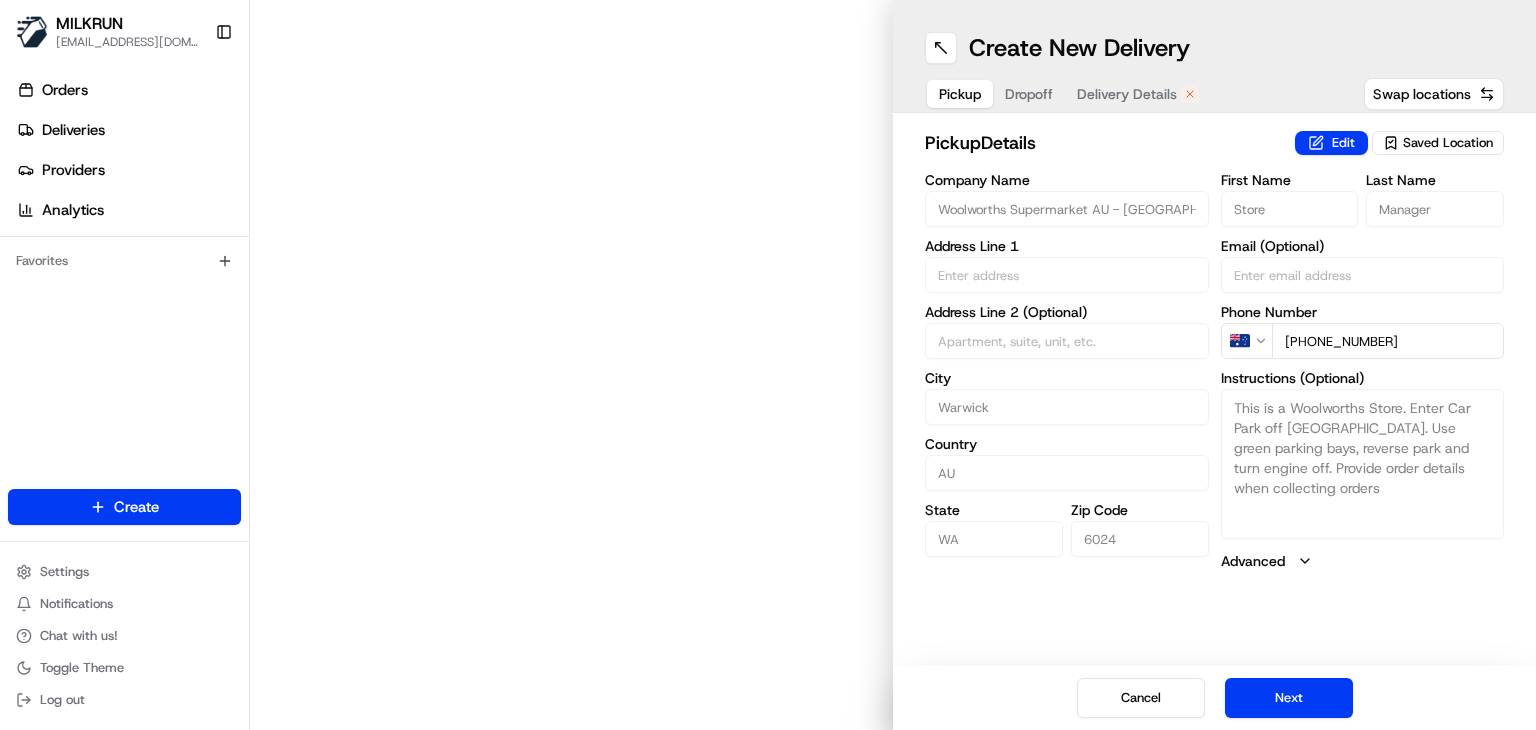 type on "Beach Rd" 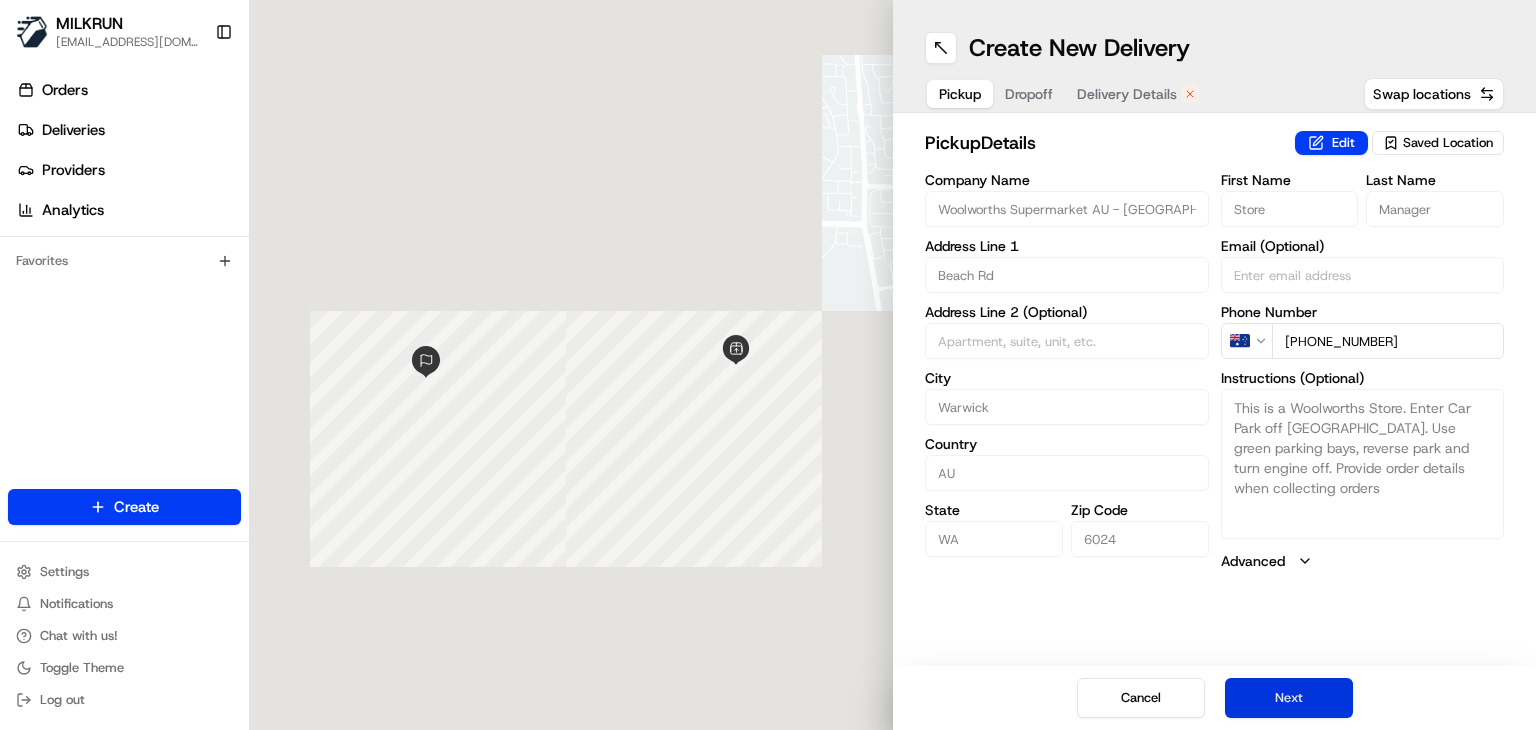 click on "Next" at bounding box center (1289, 698) 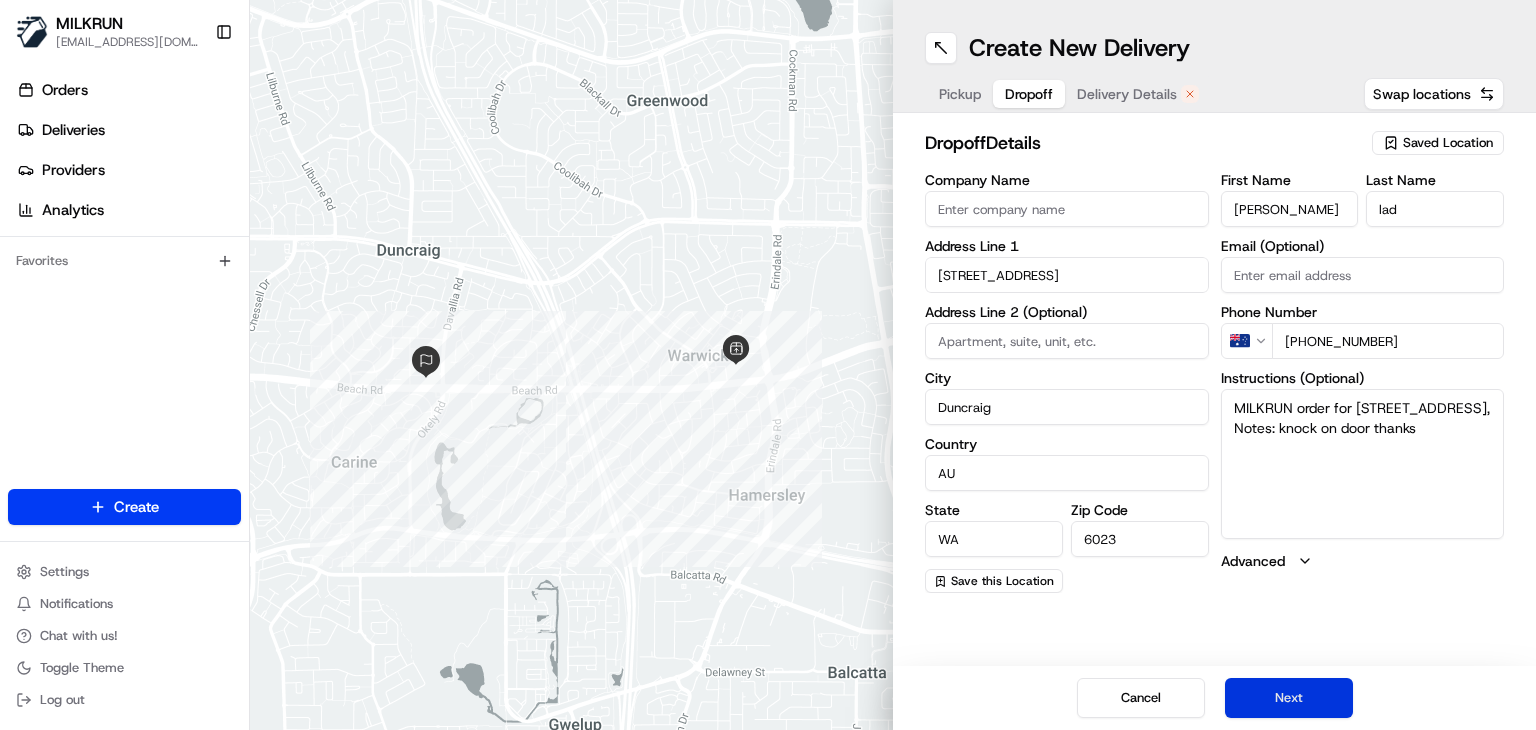 click on "Next" at bounding box center (1289, 698) 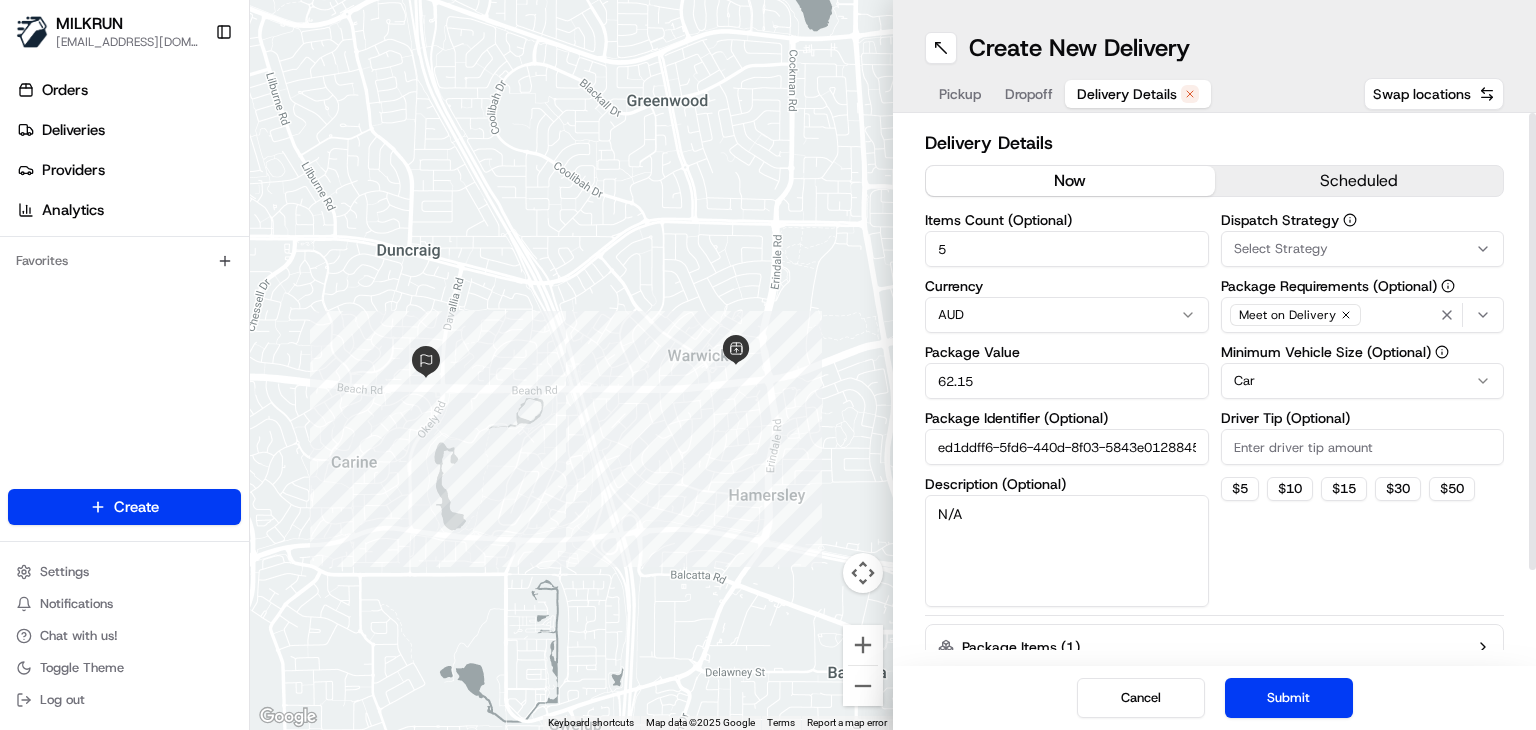 click on "now" at bounding box center [1070, 181] 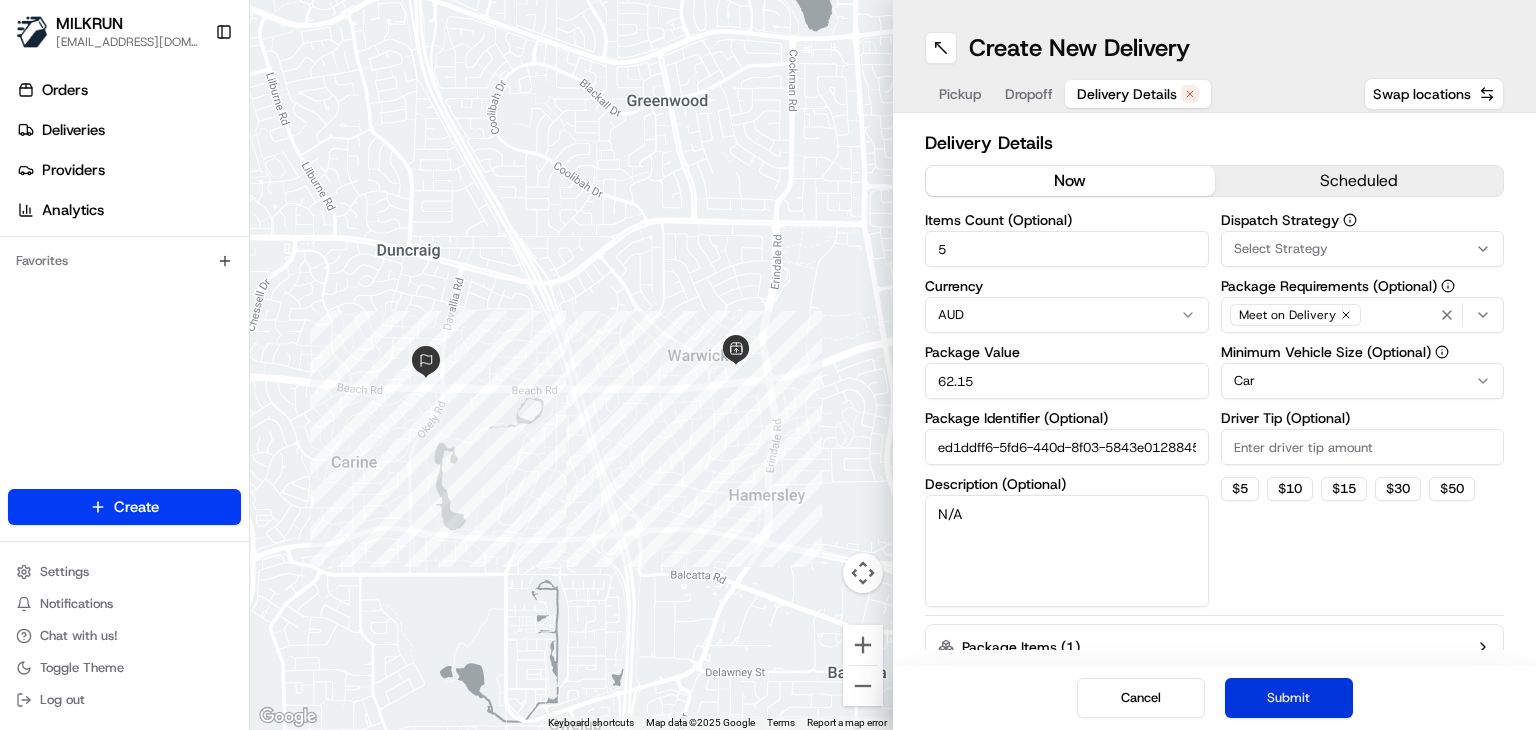 click on "Submit" at bounding box center (1289, 698) 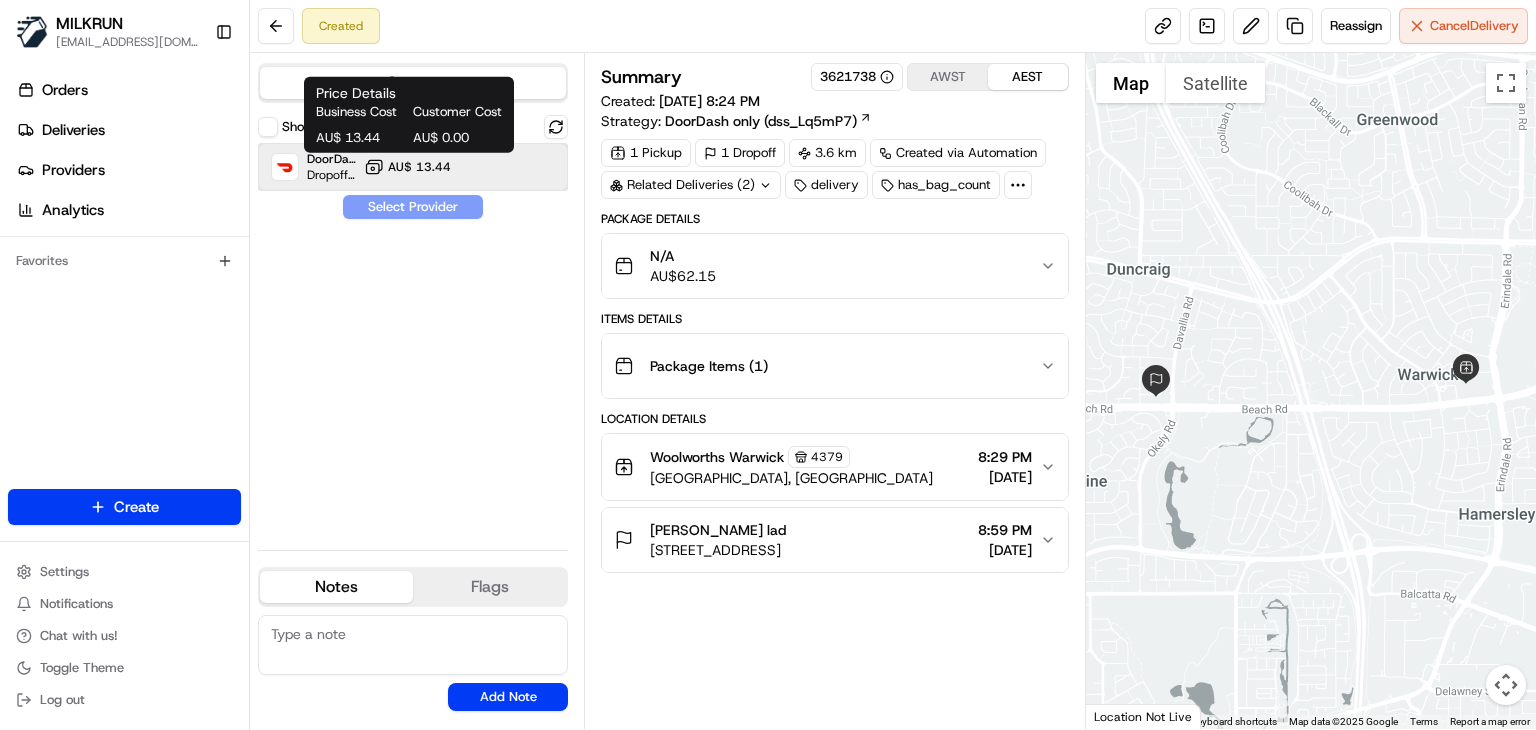 click on "DoorDash Drive Dropoff ETA   43 minutes AU$   13.44" at bounding box center (413, 167) 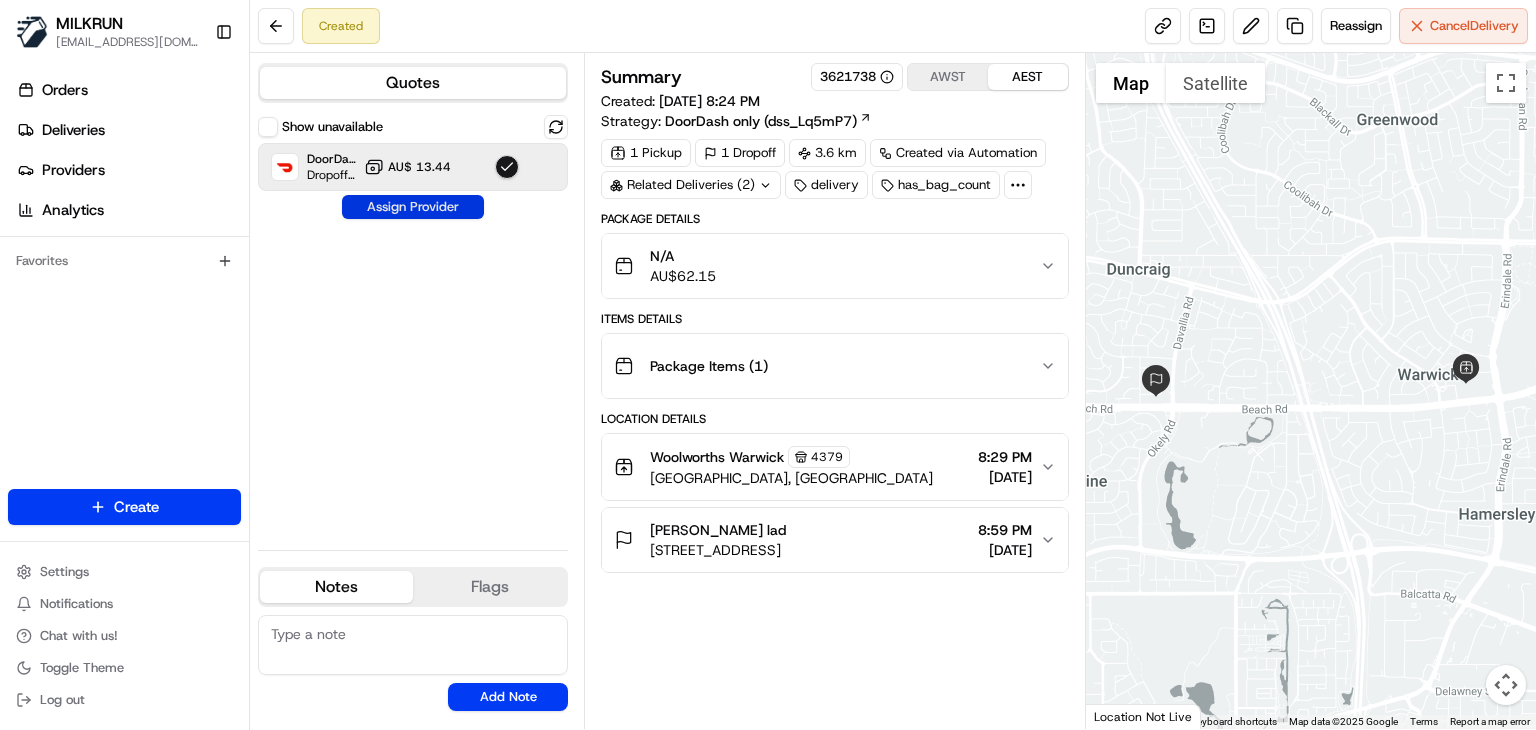 click on "Assign Provider" at bounding box center [413, 207] 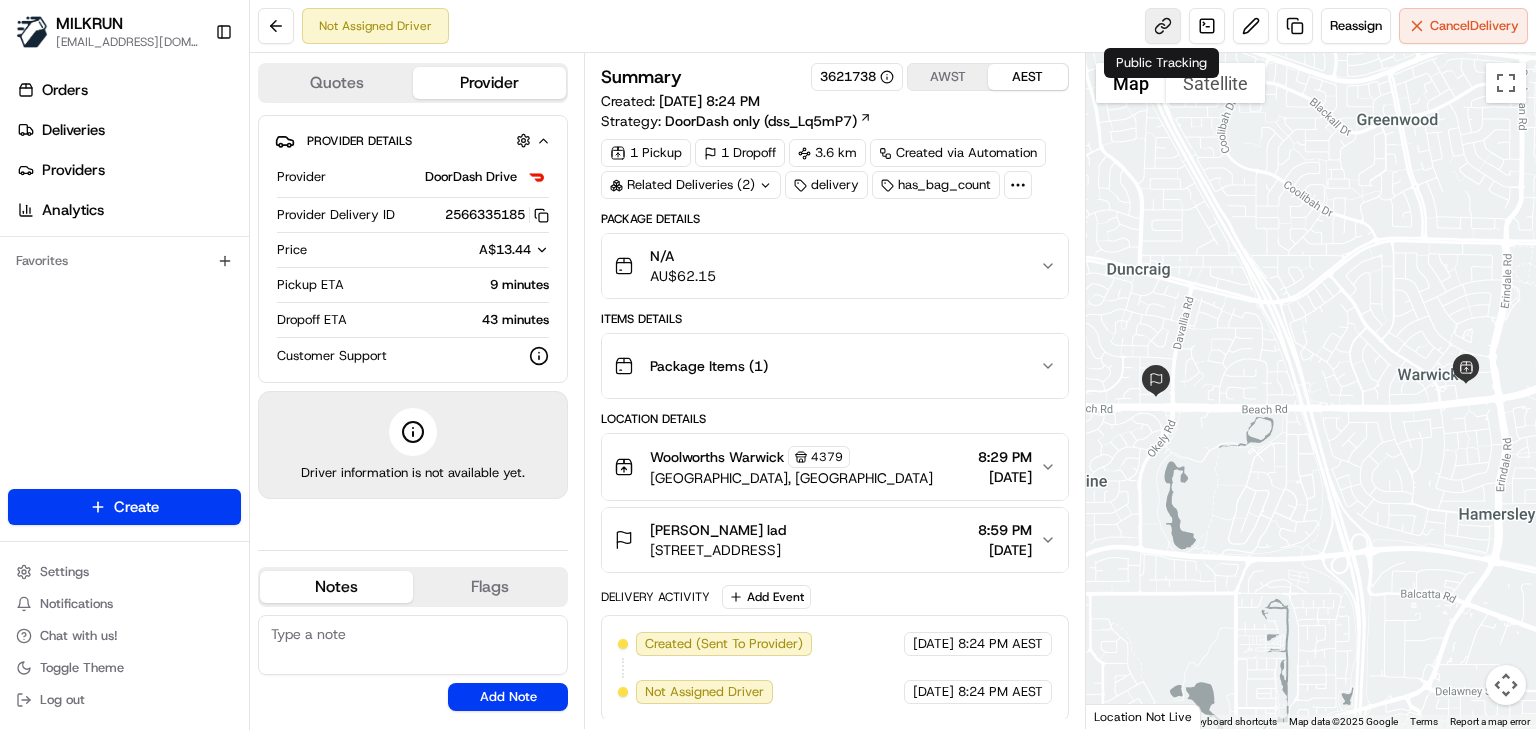 click at bounding box center [1163, 26] 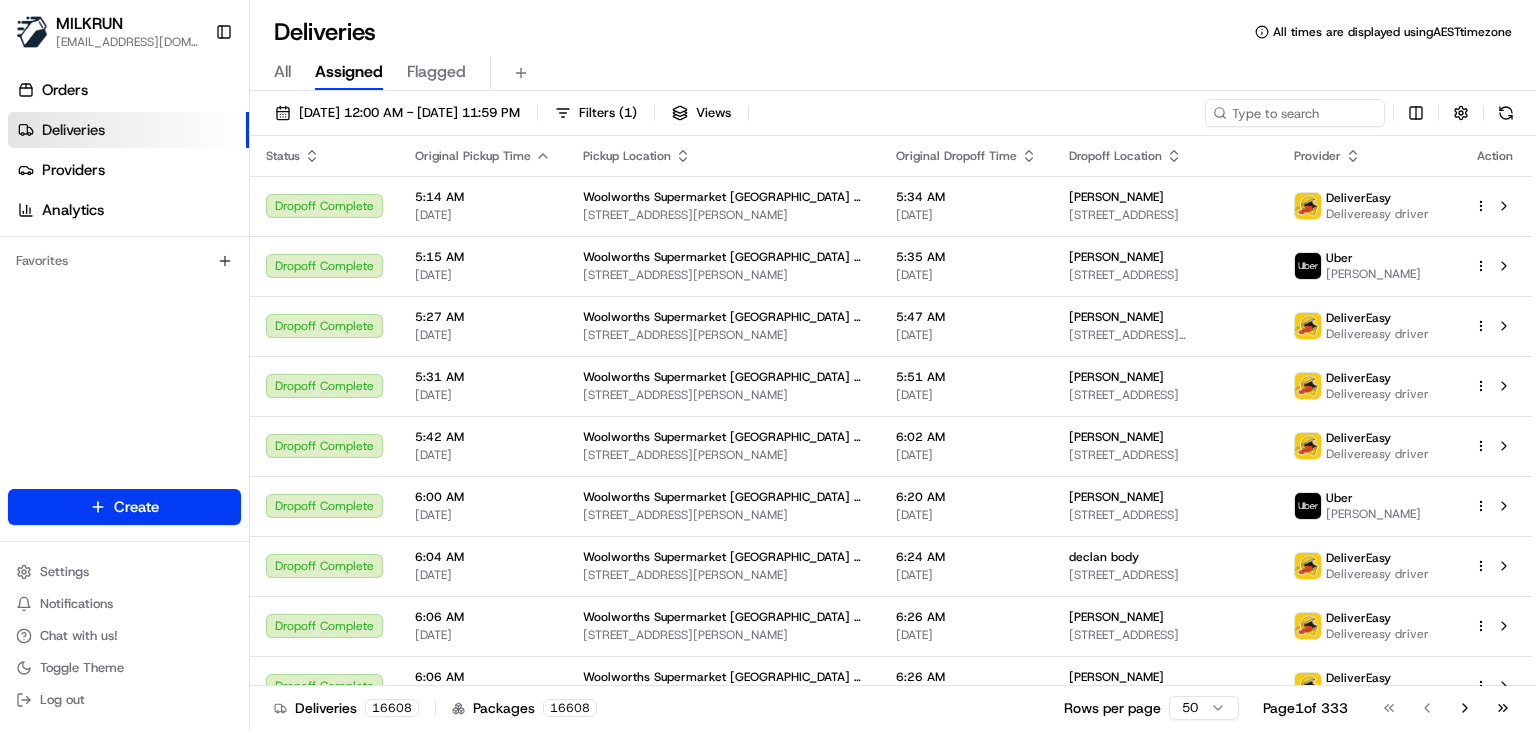 scroll, scrollTop: 0, scrollLeft: 0, axis: both 